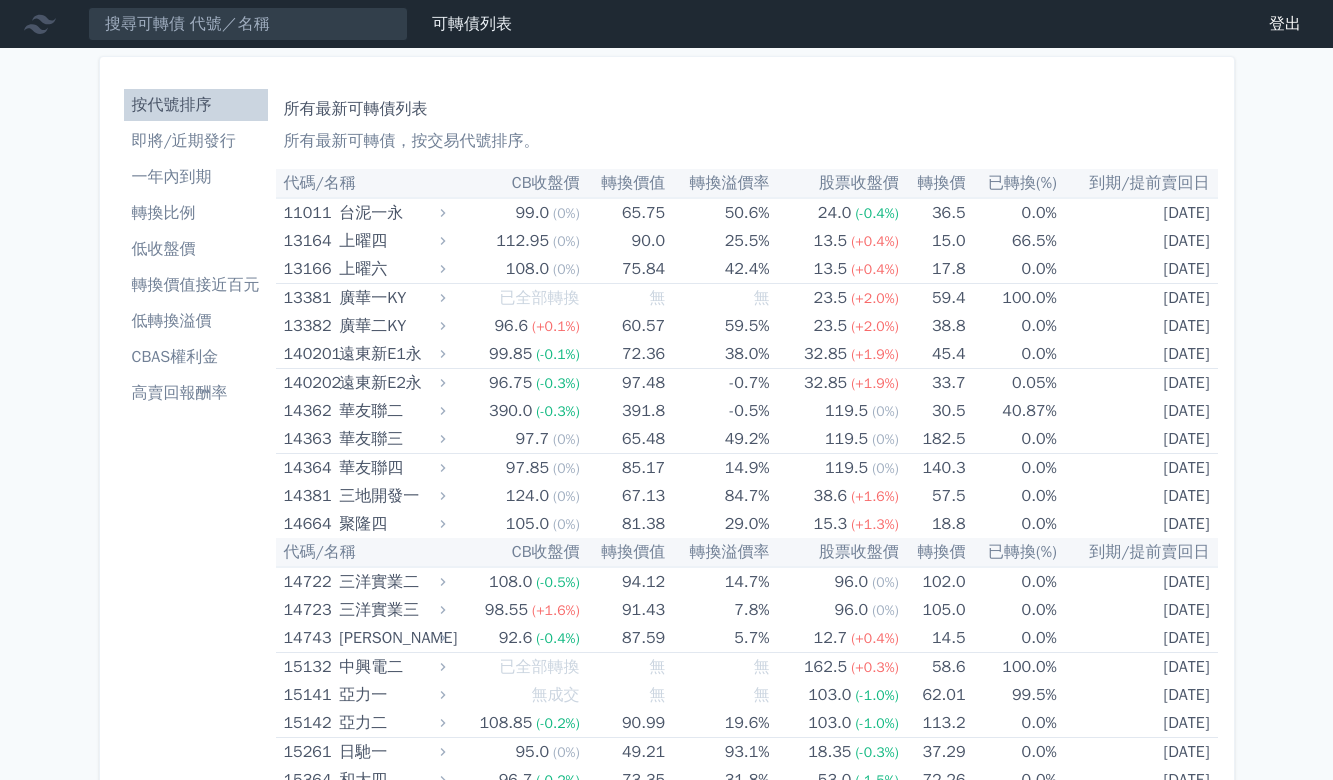 scroll, scrollTop: 0, scrollLeft: 0, axis: both 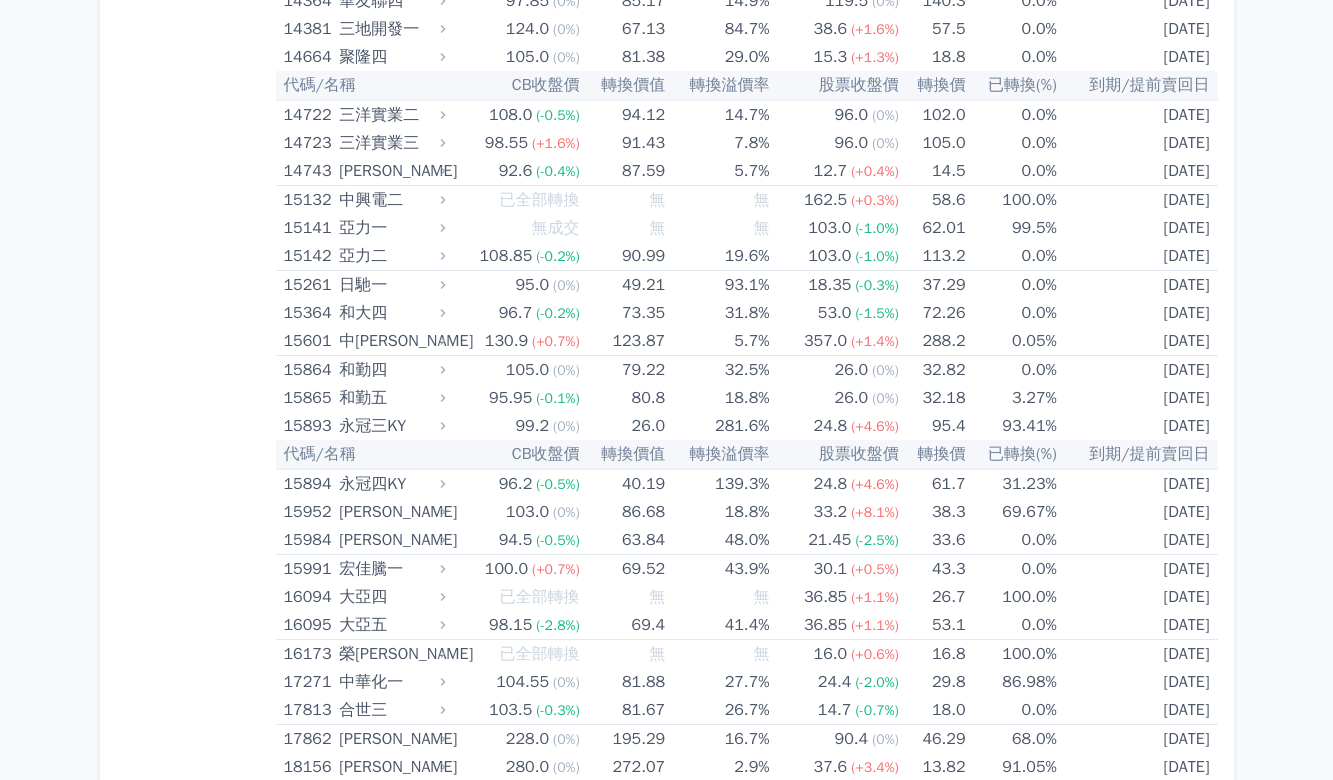 drag, startPoint x: 272, startPoint y: 177, endPoint x: 241, endPoint y: 316, distance: 142.41489 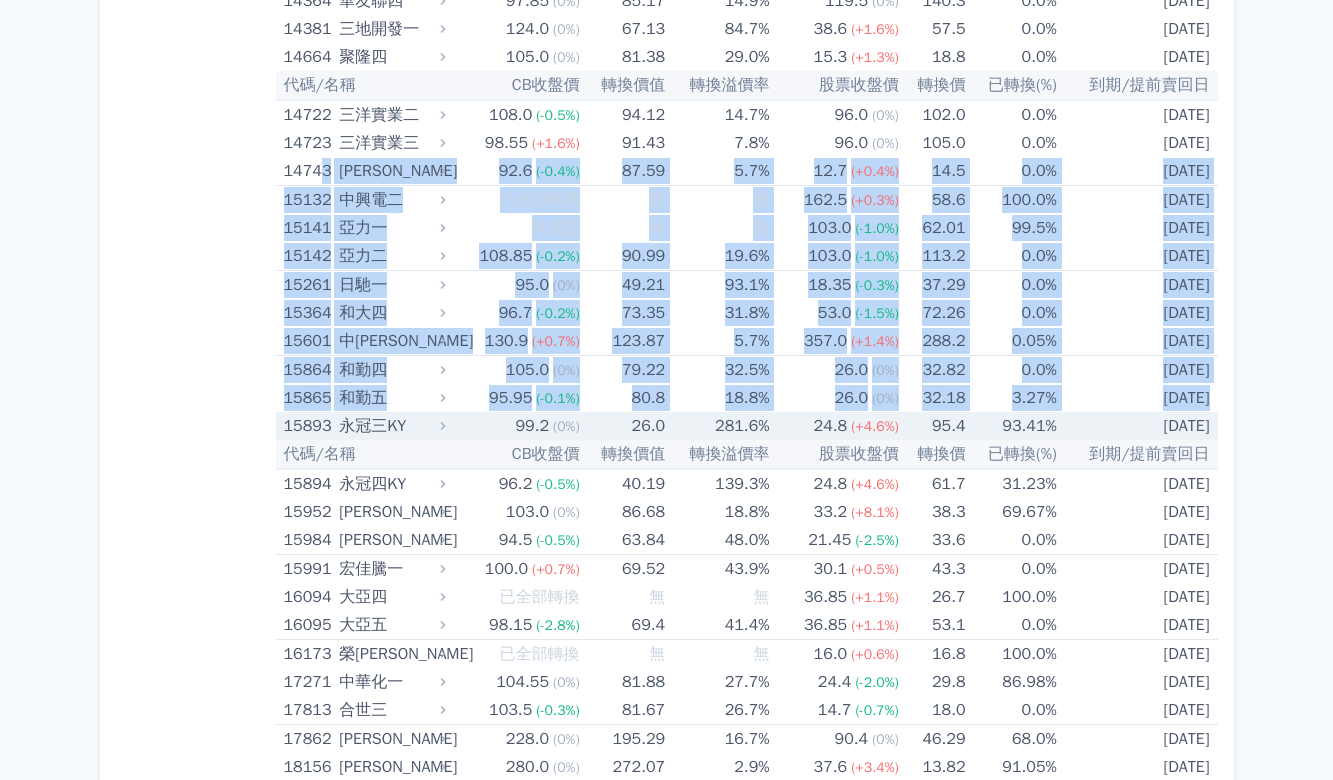 drag, startPoint x: 322, startPoint y: 172, endPoint x: 284, endPoint y: 423, distance: 253.8602 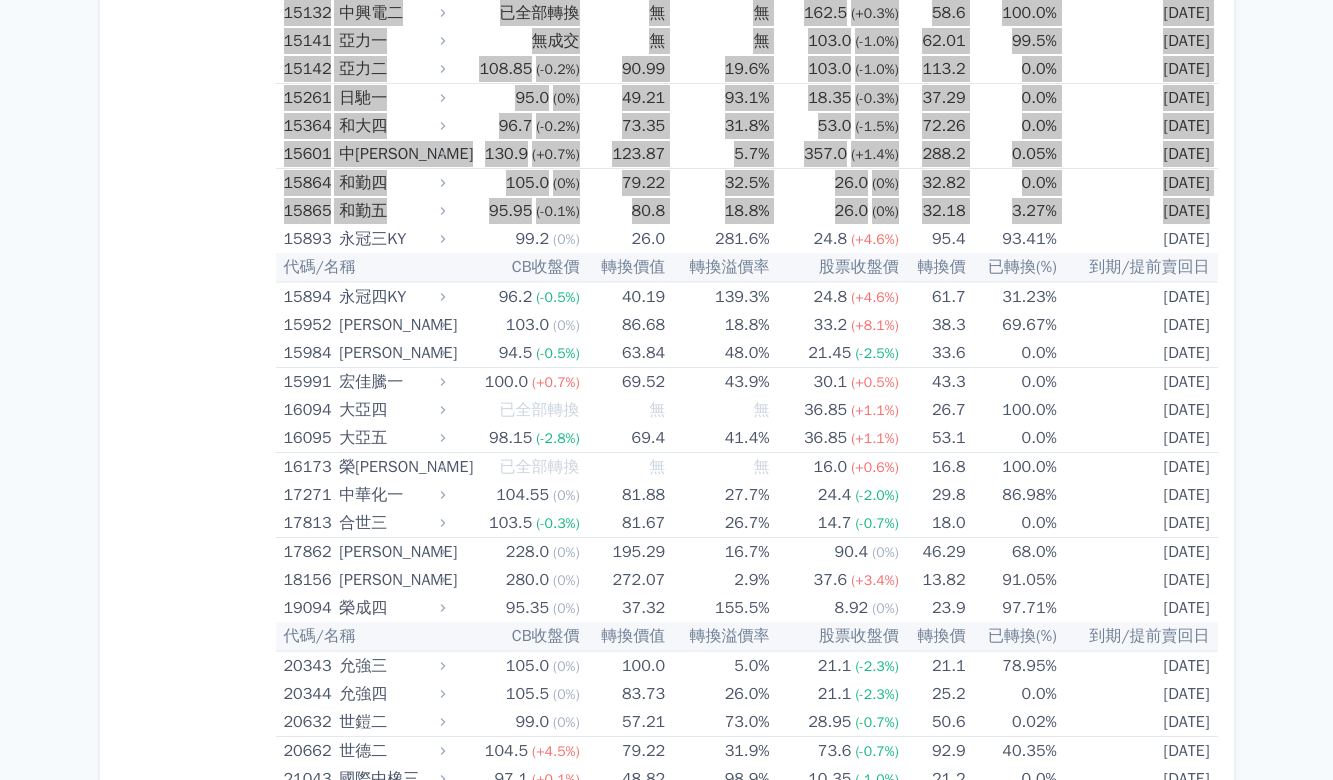 scroll, scrollTop: 700, scrollLeft: 0, axis: vertical 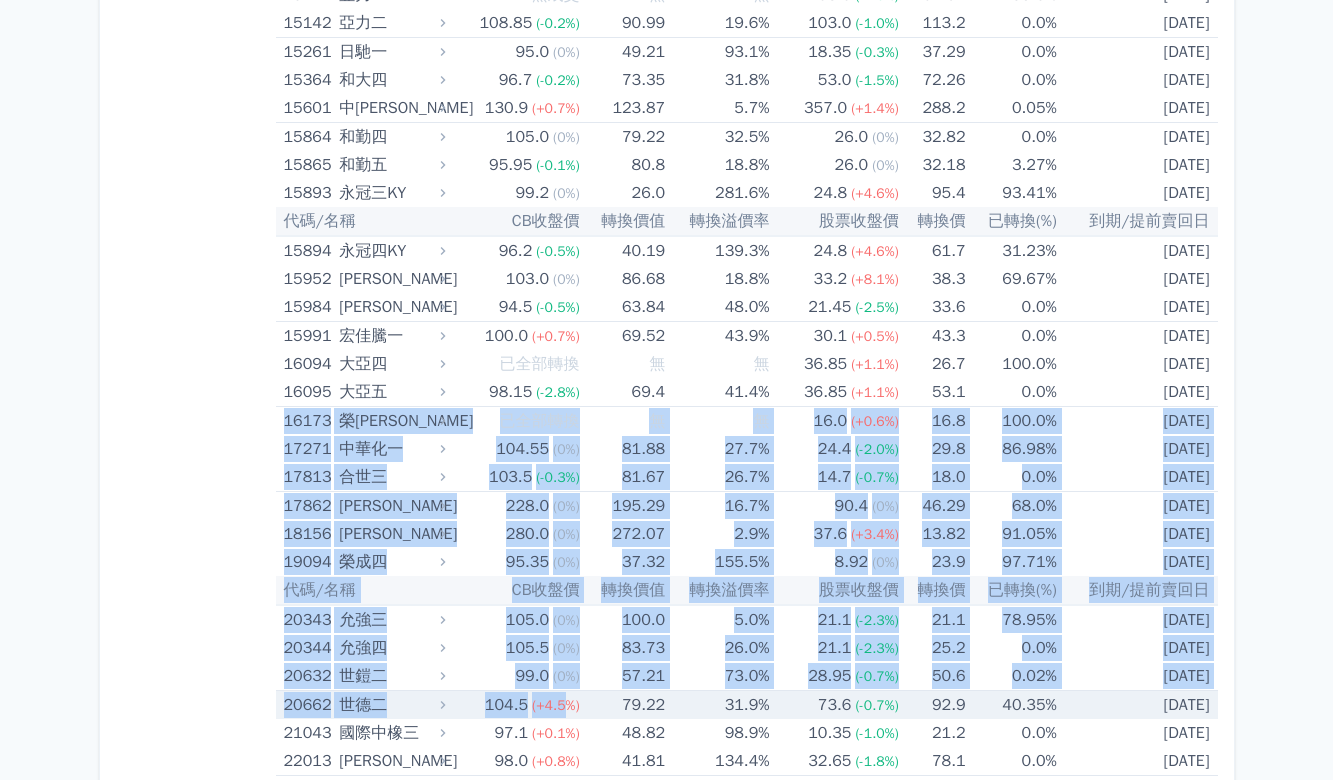 drag, startPoint x: 278, startPoint y: 425, endPoint x: 560, endPoint y: 705, distance: 397.3965 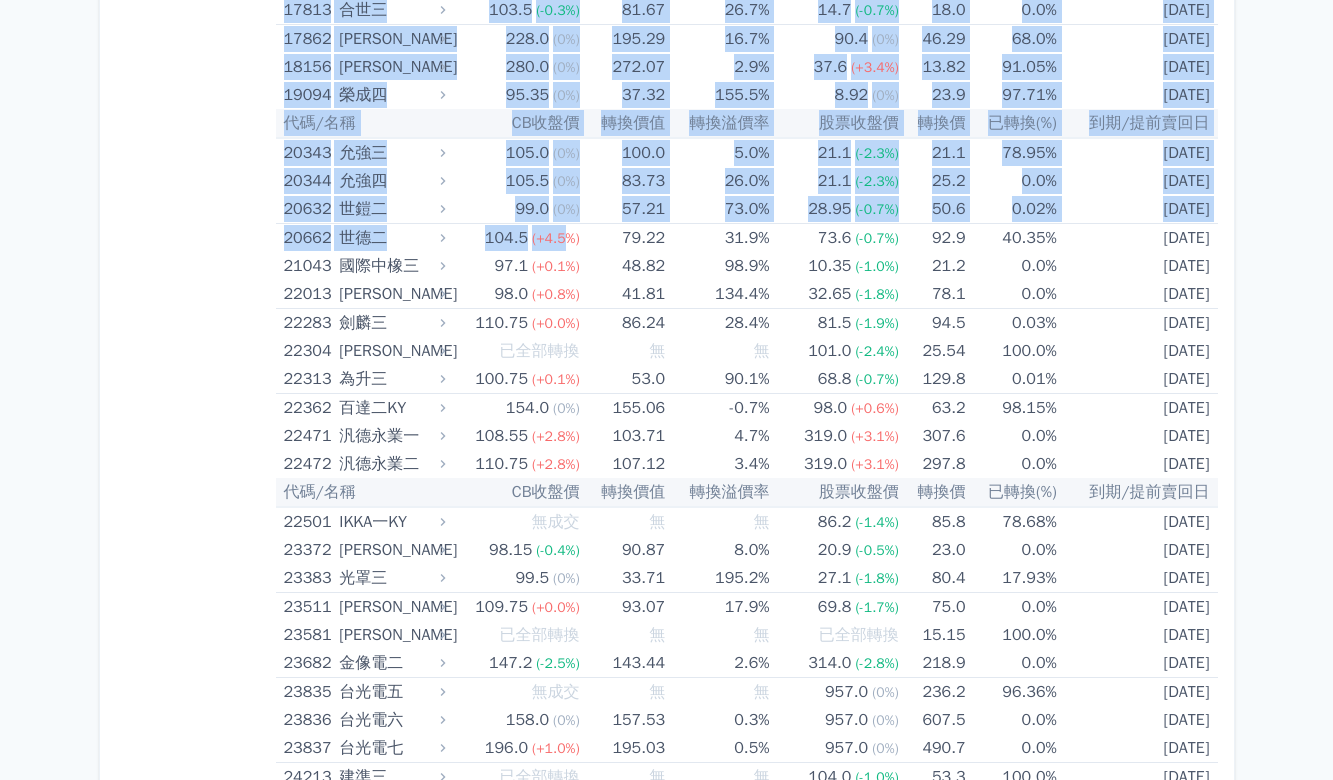 scroll, scrollTop: 933, scrollLeft: 0, axis: vertical 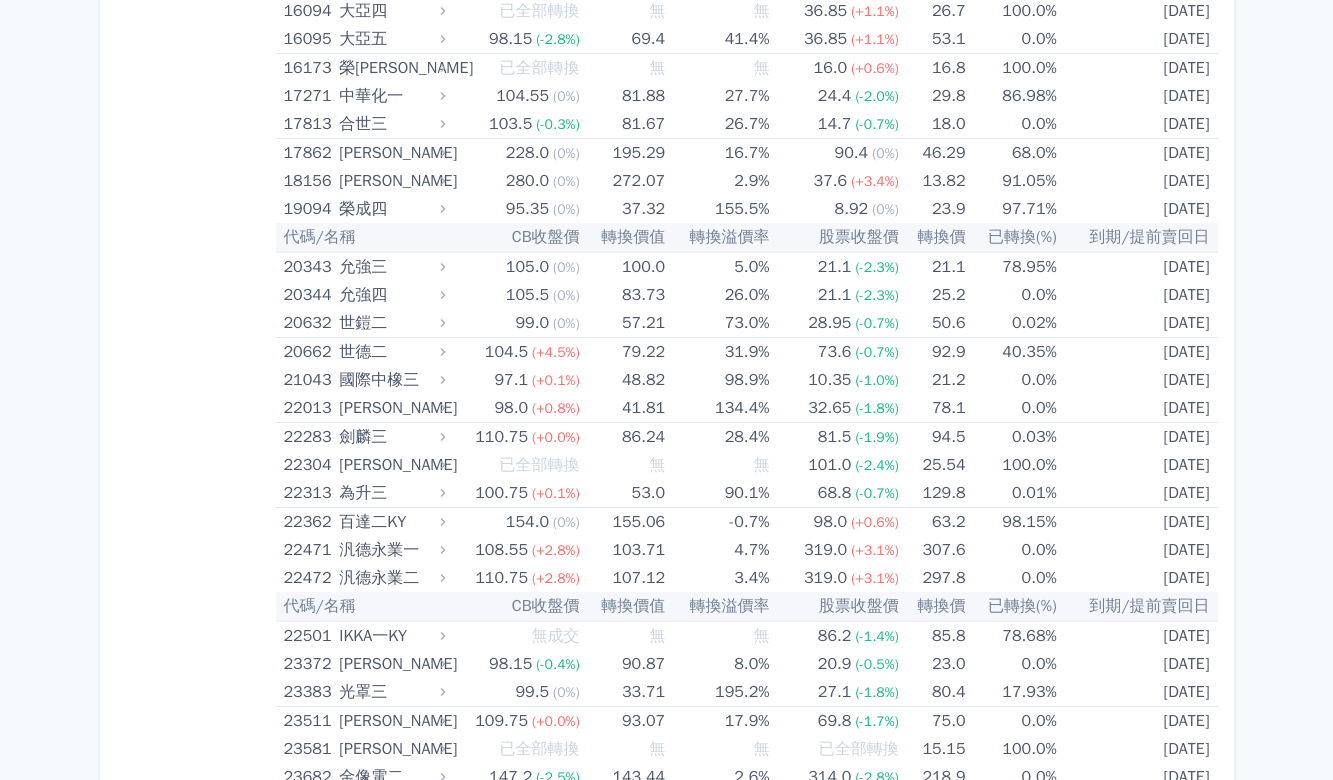 click on "按代號排序
即將/近期發行
一年內到期
轉換比例
低收盤價
轉換價值接近百元
低轉換溢價
CBAS權利金
高賣回報酬率" at bounding box center (196, 5047) 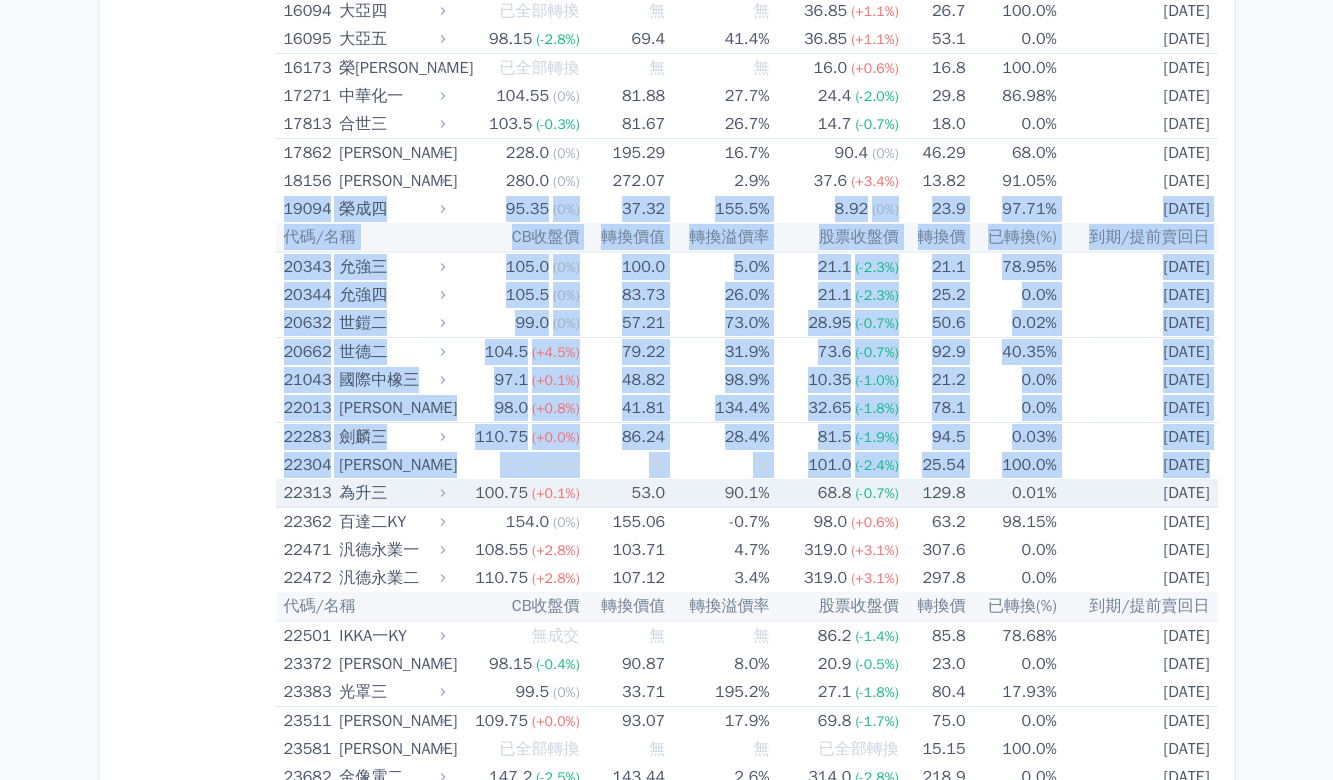 drag, startPoint x: 280, startPoint y: 211, endPoint x: 276, endPoint y: 490, distance: 279.0287 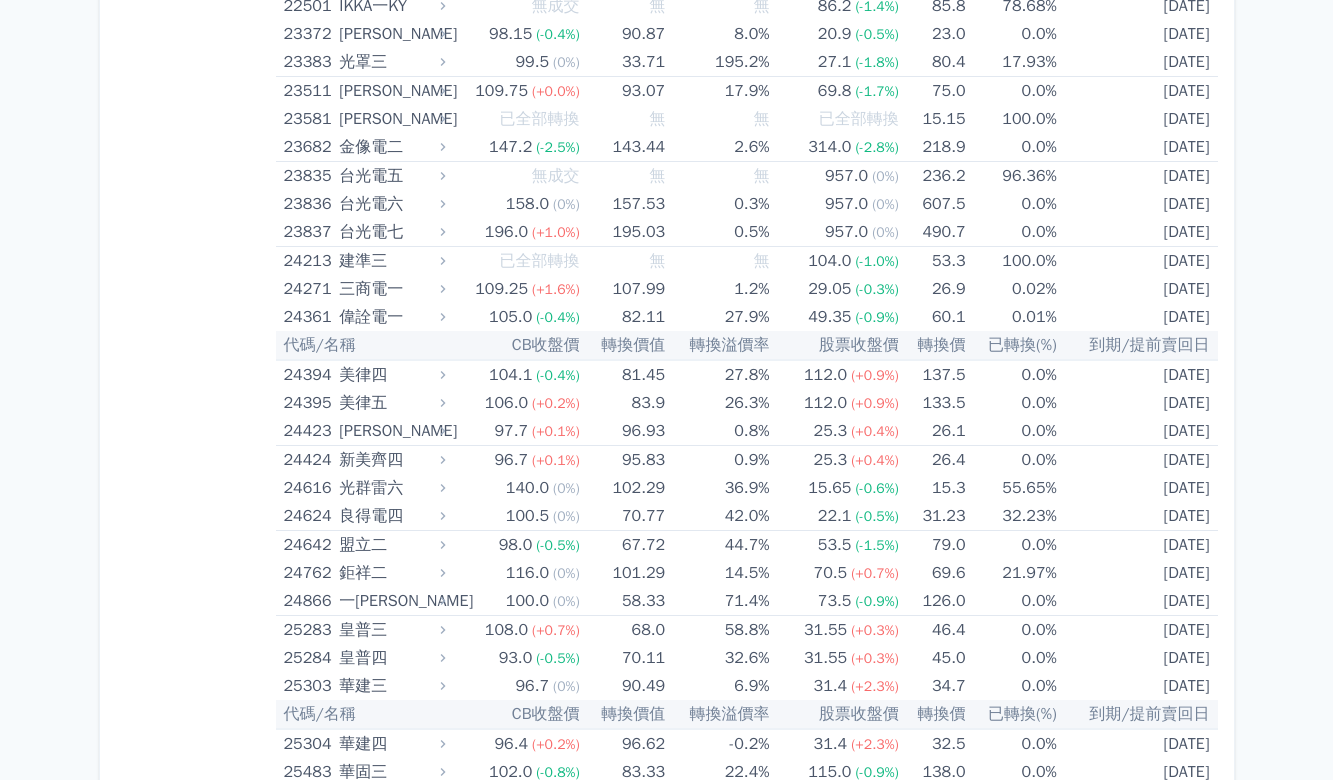 scroll, scrollTop: 1753, scrollLeft: 0, axis: vertical 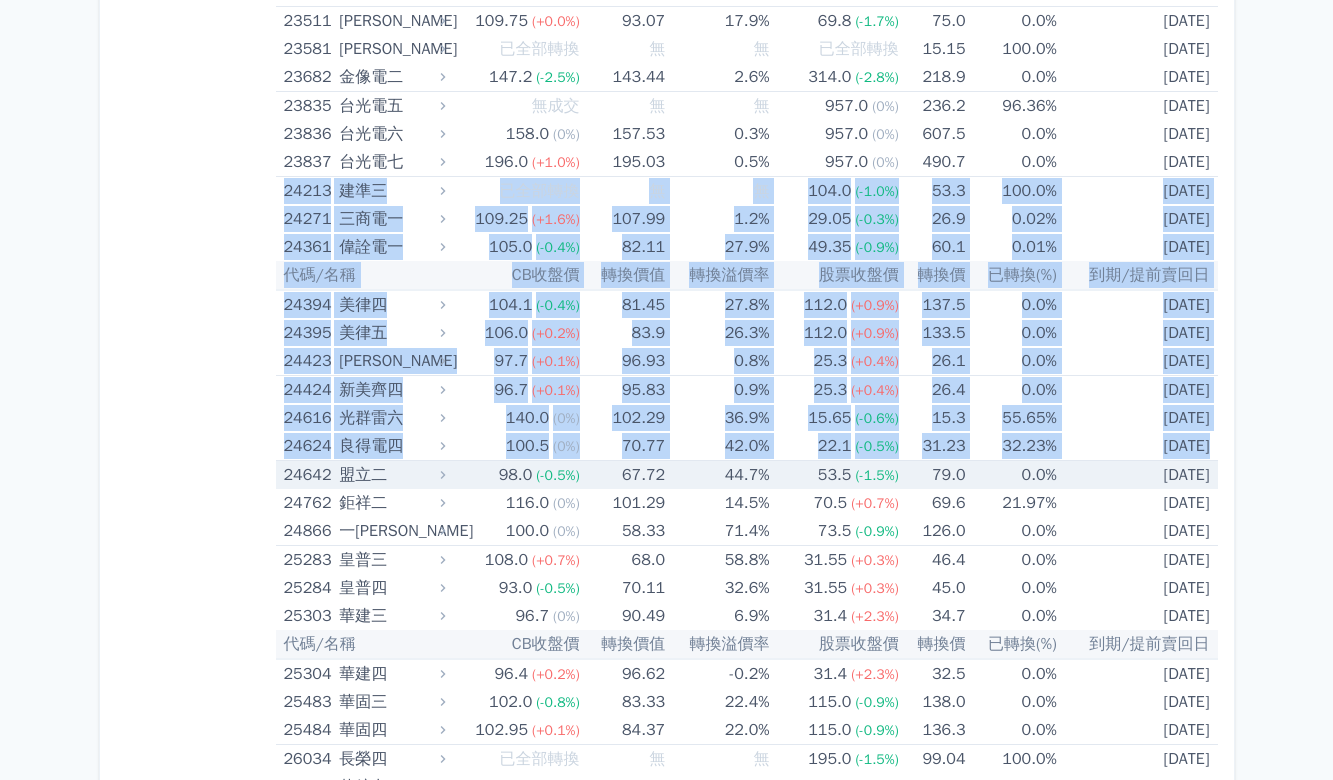 drag, startPoint x: 278, startPoint y: 196, endPoint x: 285, endPoint y: 466, distance: 270.09073 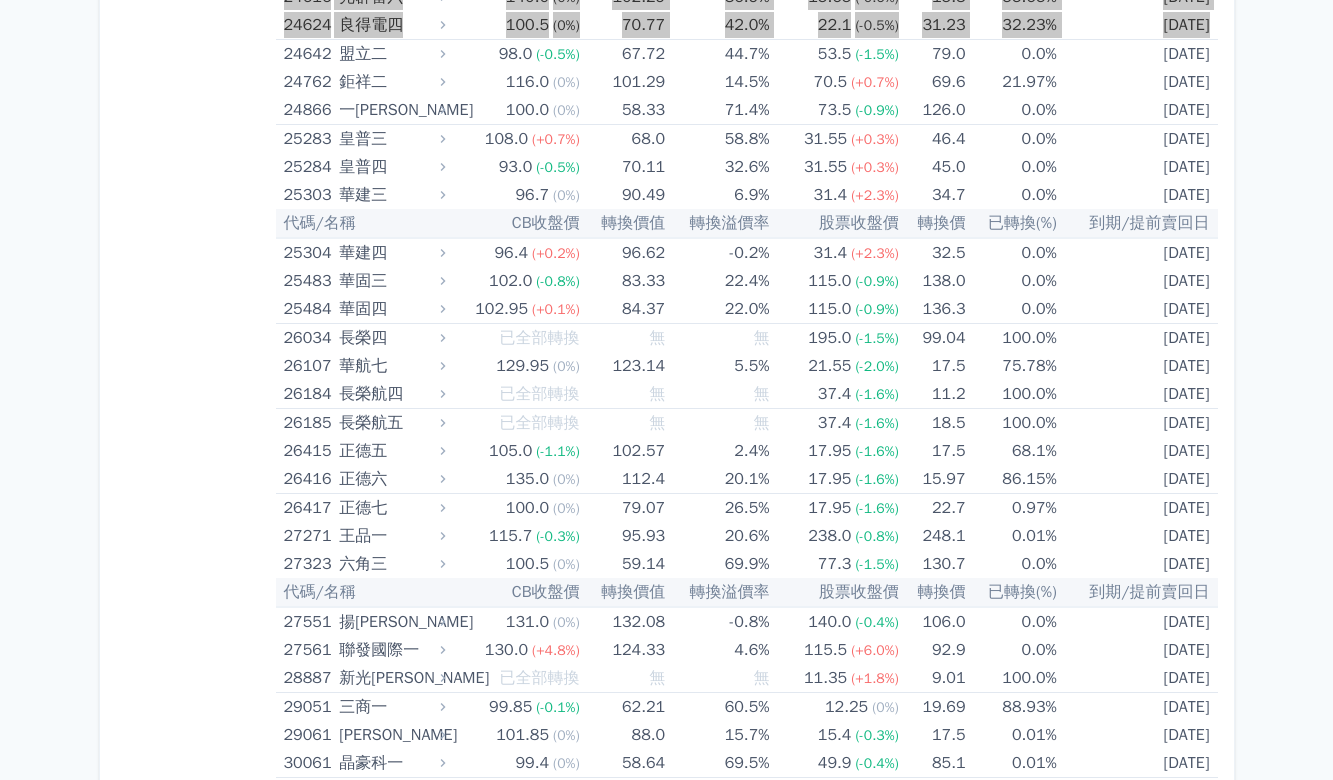 scroll, scrollTop: 2220, scrollLeft: 0, axis: vertical 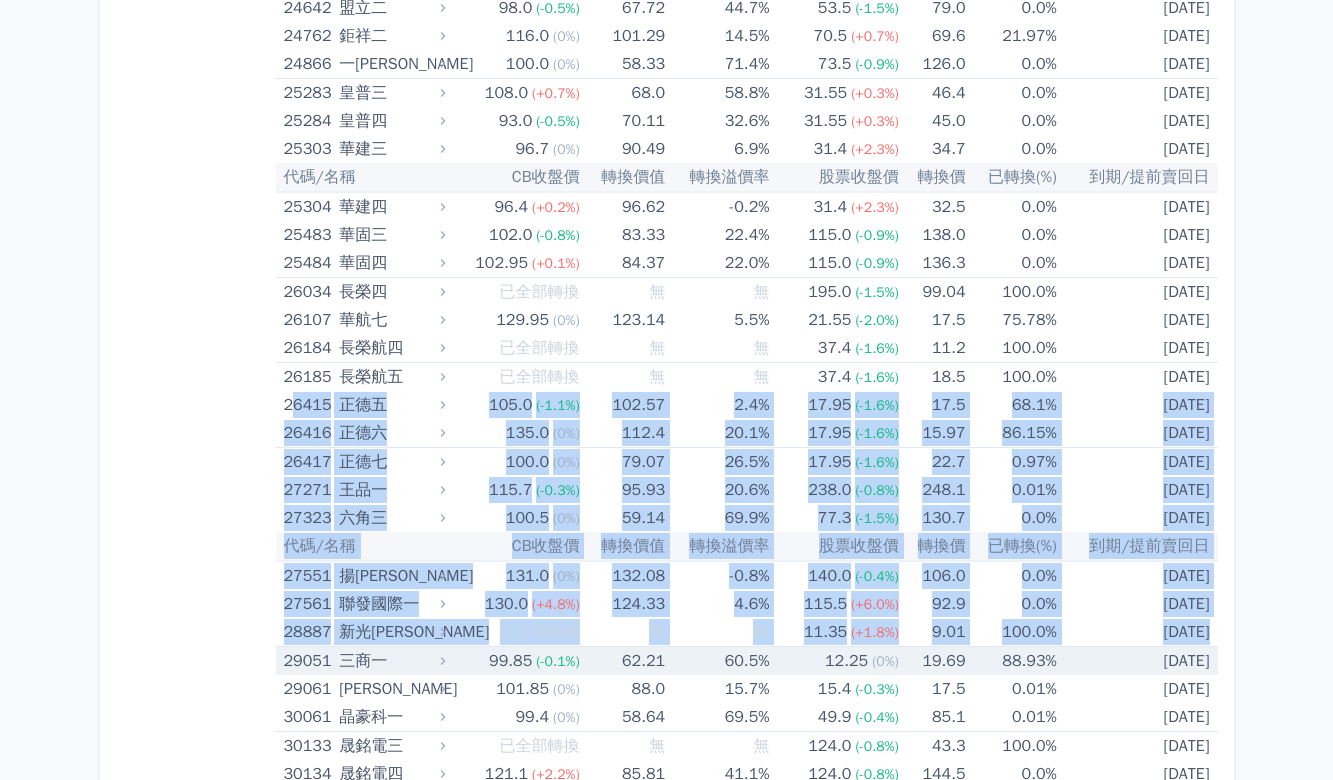 drag, startPoint x: 289, startPoint y: 405, endPoint x: 283, endPoint y: 648, distance: 243.07407 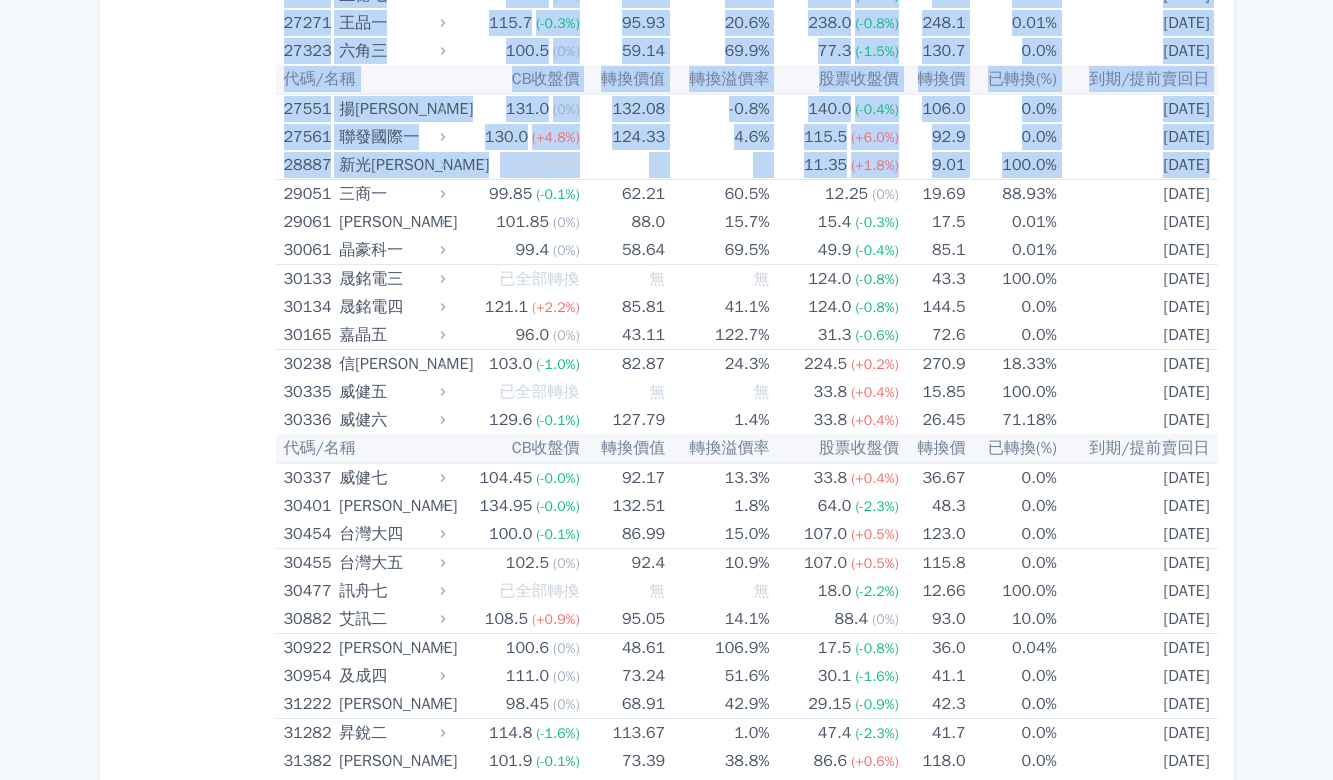 scroll, scrollTop: 2453, scrollLeft: 0, axis: vertical 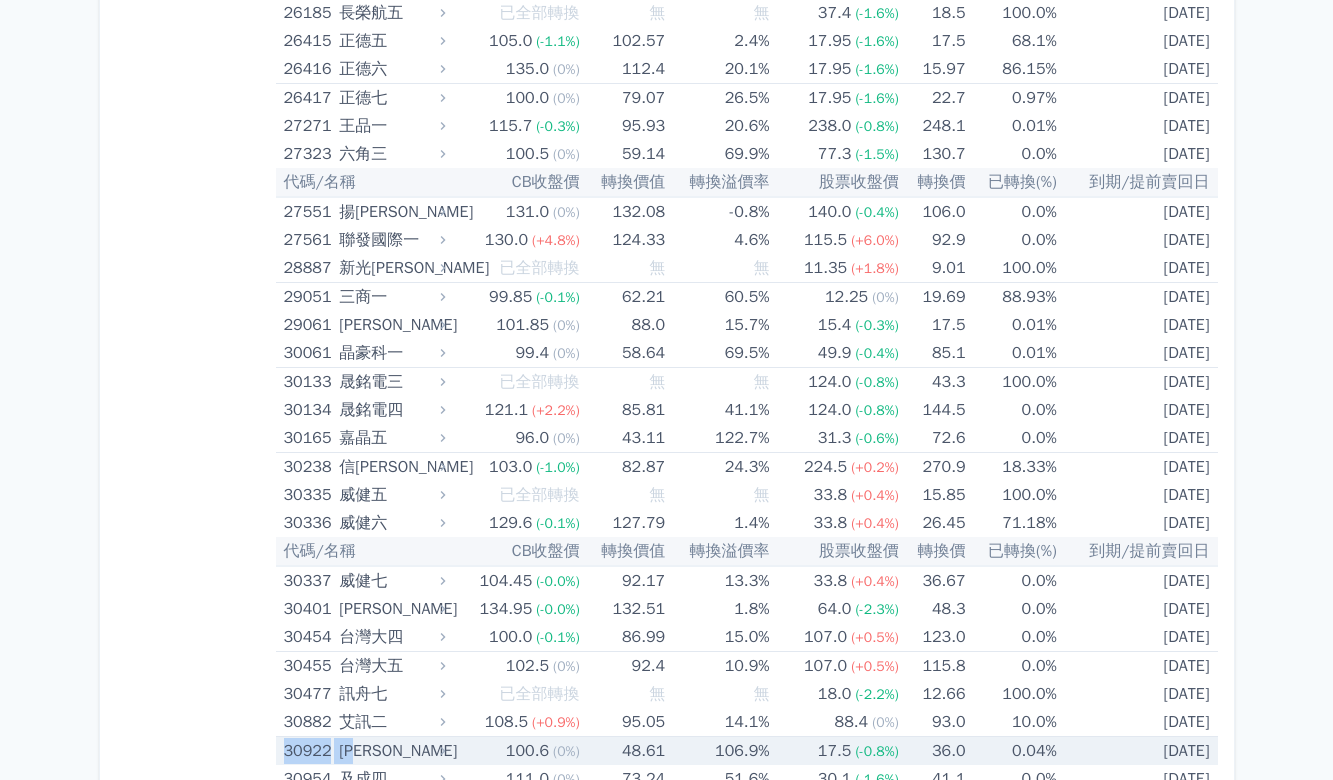drag, startPoint x: 307, startPoint y: 754, endPoint x: 367, endPoint y: 748, distance: 60.299255 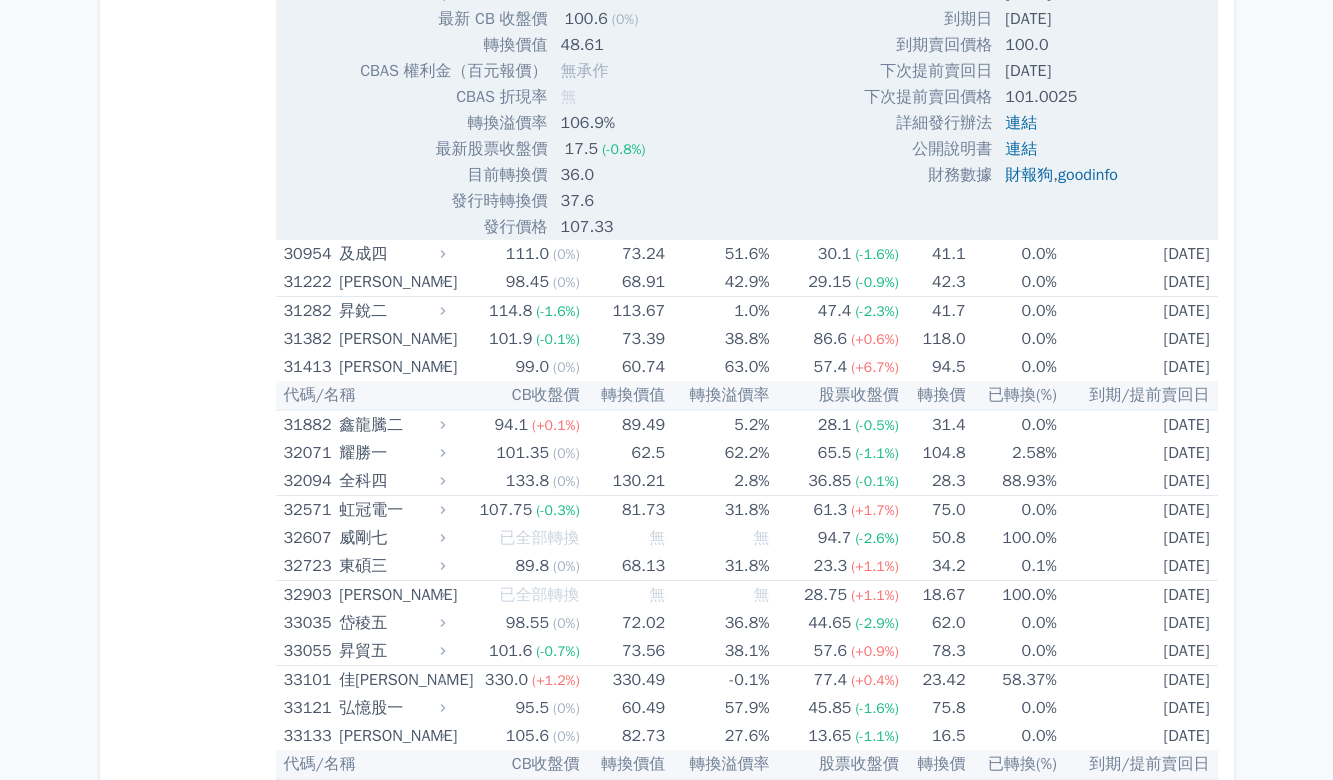 scroll, scrollTop: 3984, scrollLeft: 0, axis: vertical 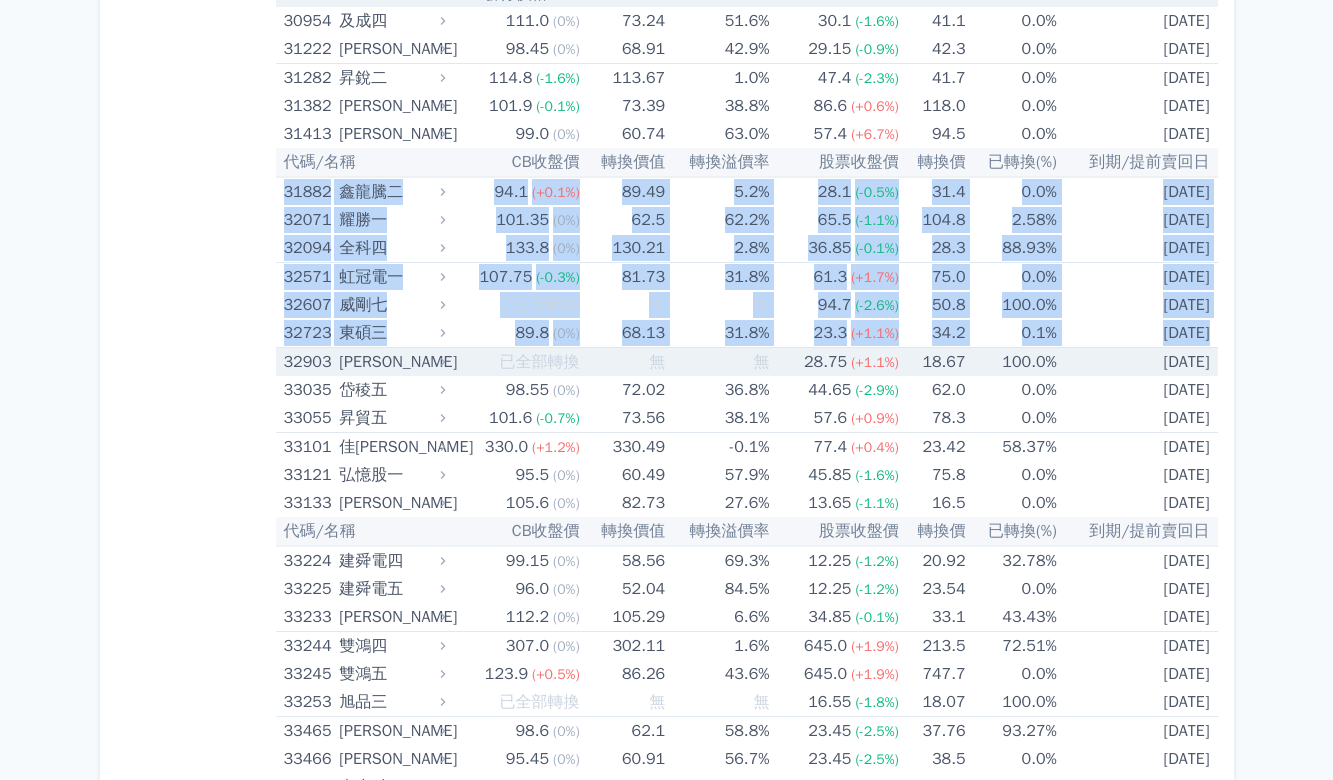 drag, startPoint x: 286, startPoint y: 194, endPoint x: 286, endPoint y: 349, distance: 155 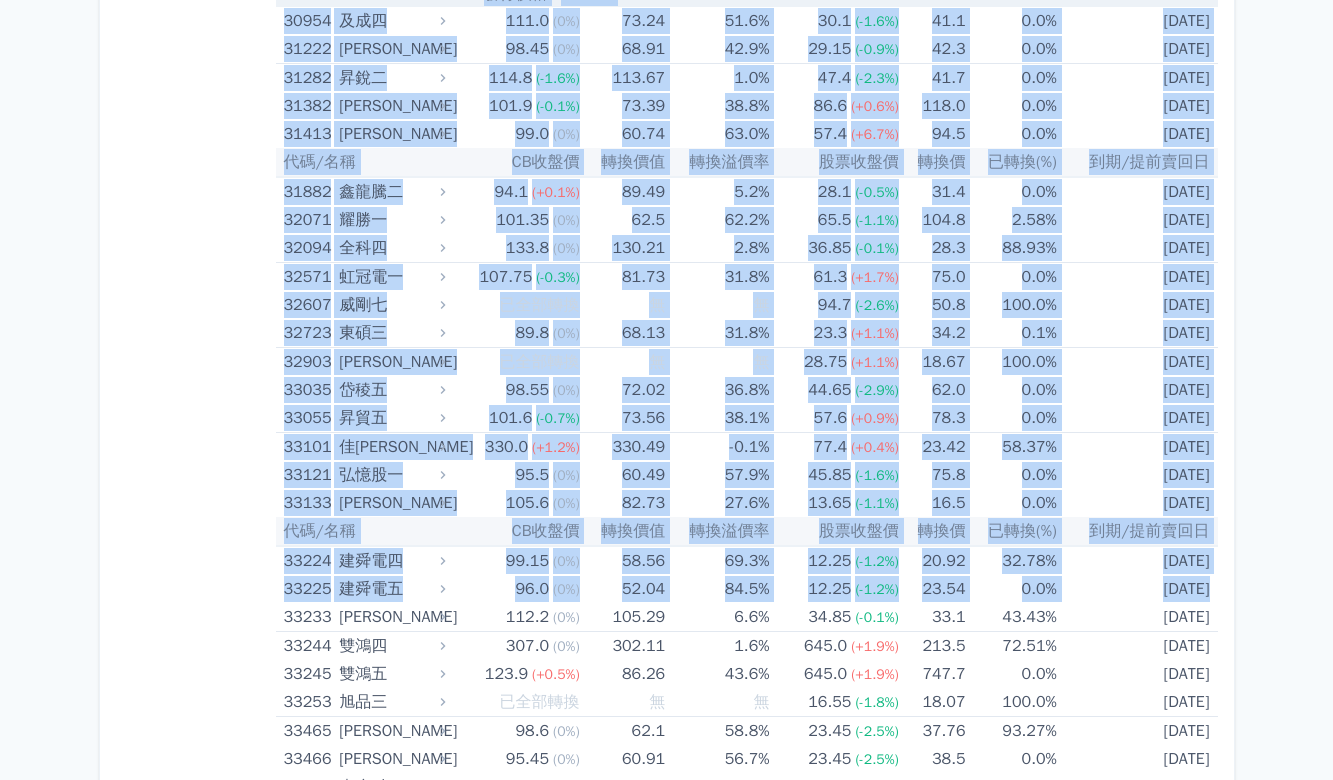 drag, startPoint x: 281, startPoint y: 619, endPoint x: 273, endPoint y: 726, distance: 107.298645 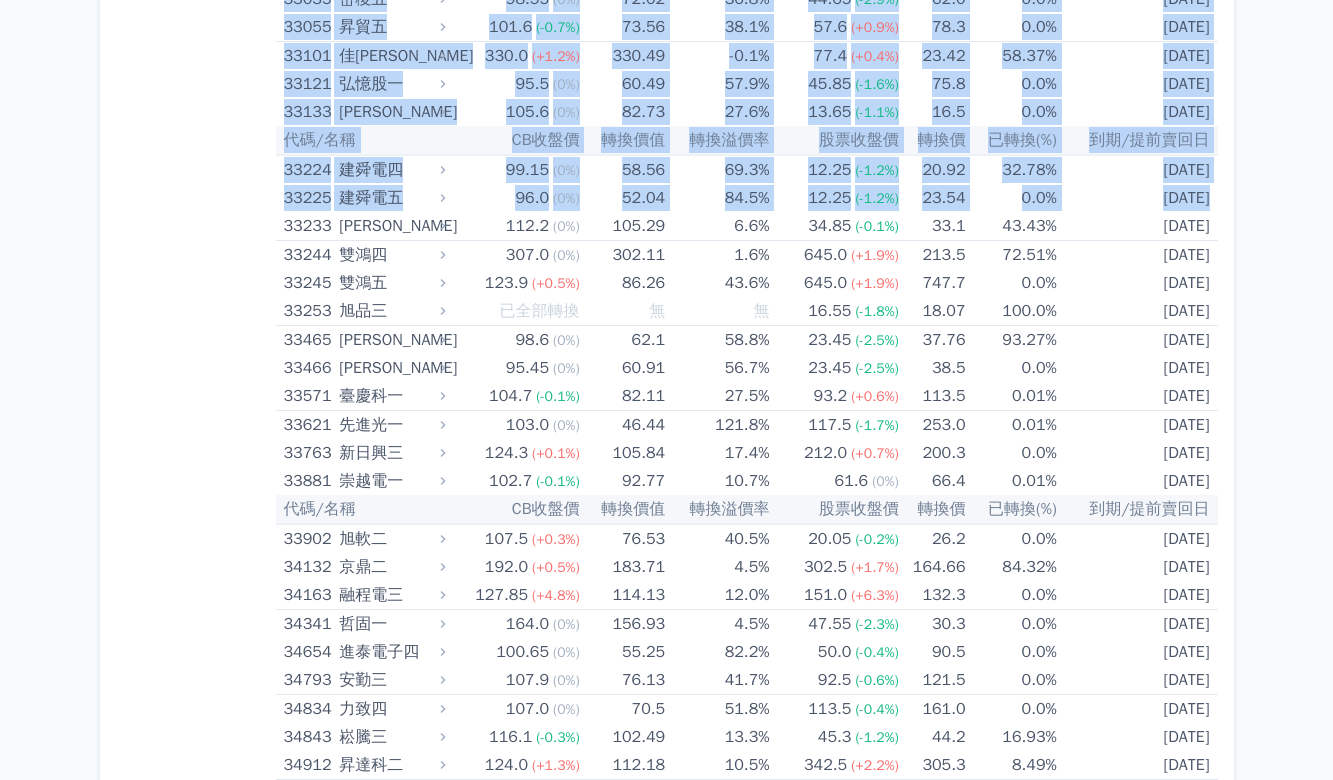 scroll, scrollTop: 4451, scrollLeft: 0, axis: vertical 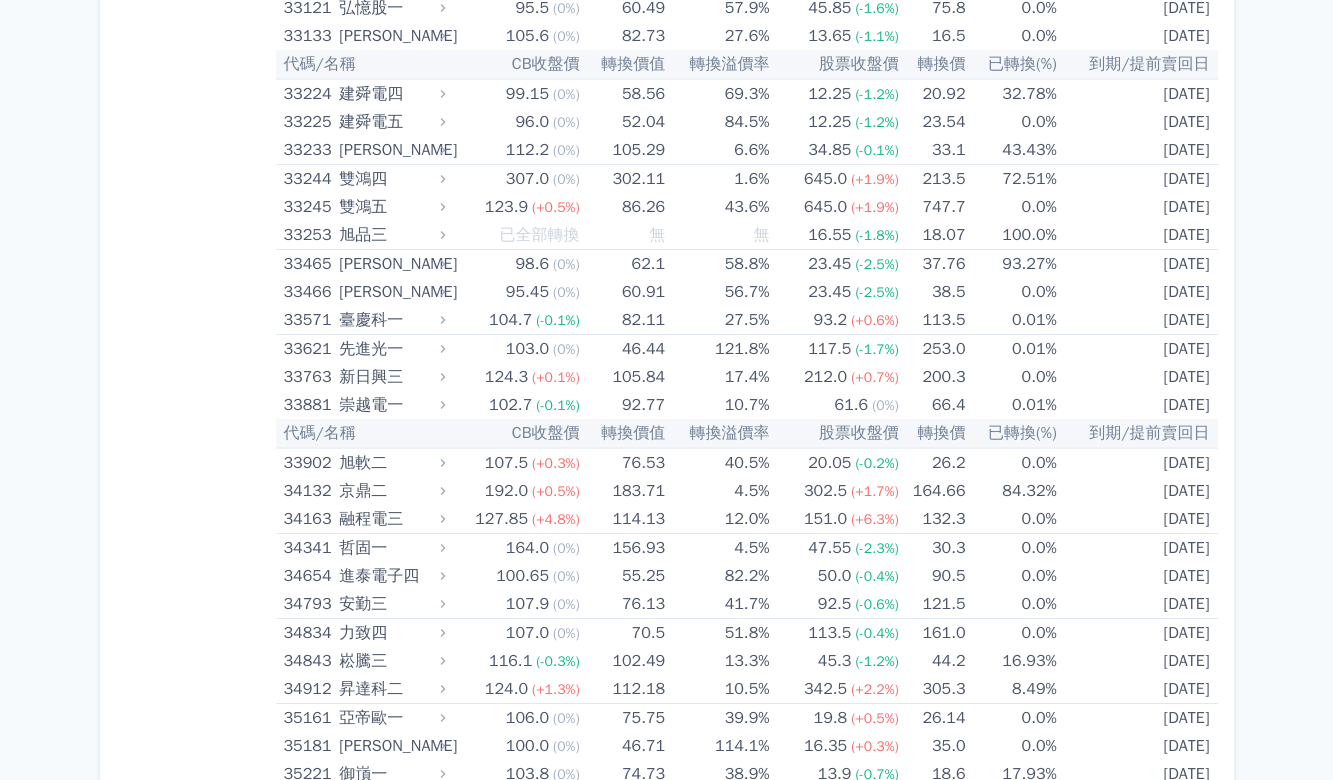 click on "按代號排序
即將/近期發行
一年內到期
轉換比例
低收盤價
轉換價值接近百元
低轉換溢價
CBAS權利金
高賣回報酬率" at bounding box center [196, 1970] 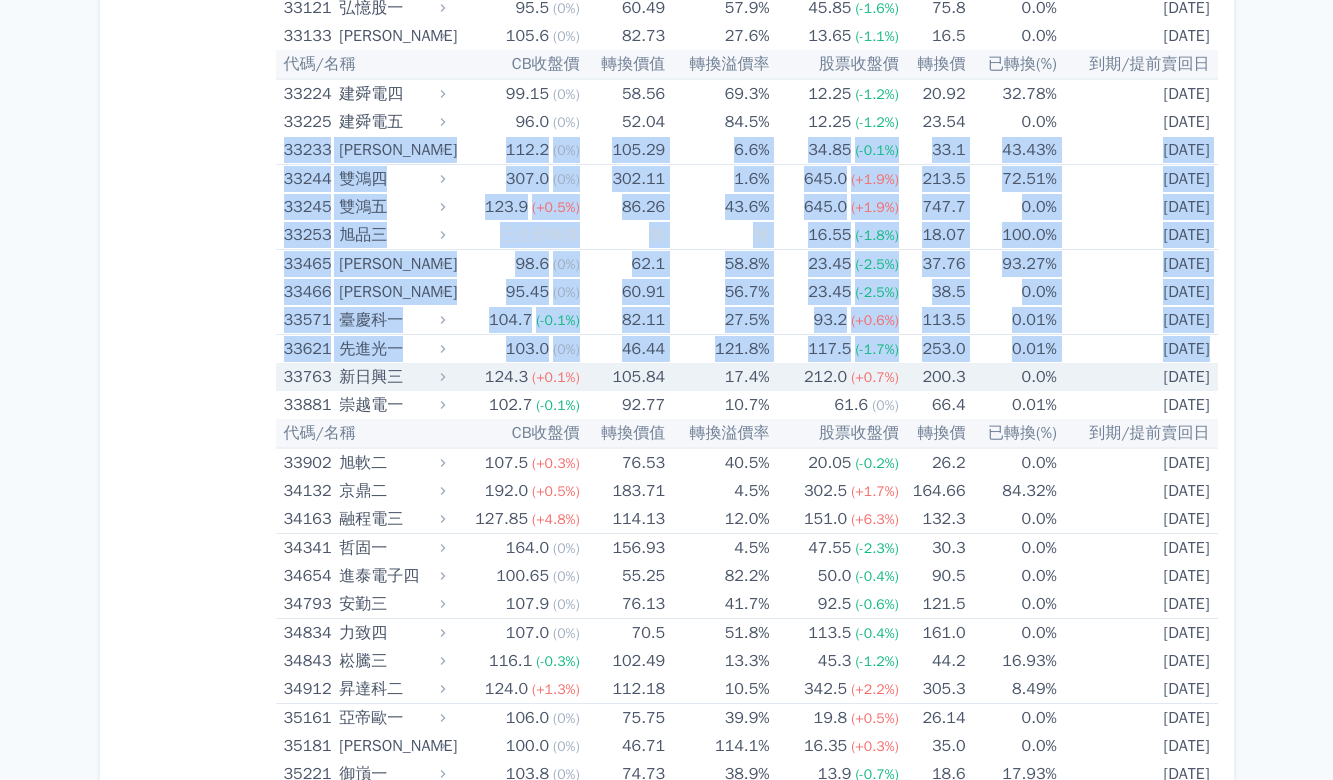 drag, startPoint x: 285, startPoint y: 149, endPoint x: 283, endPoint y: 390, distance: 241.0083 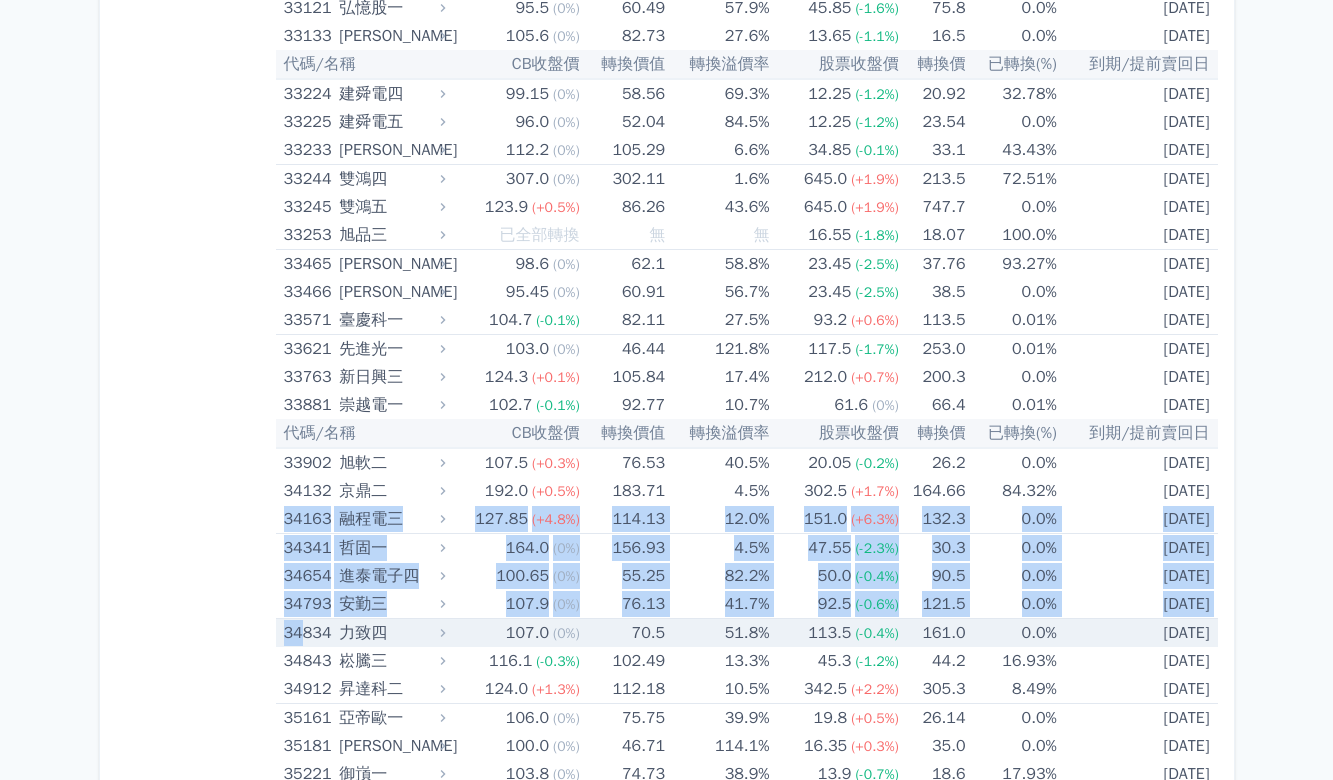 drag, startPoint x: 277, startPoint y: 531, endPoint x: 302, endPoint y: 640, distance: 111.83023 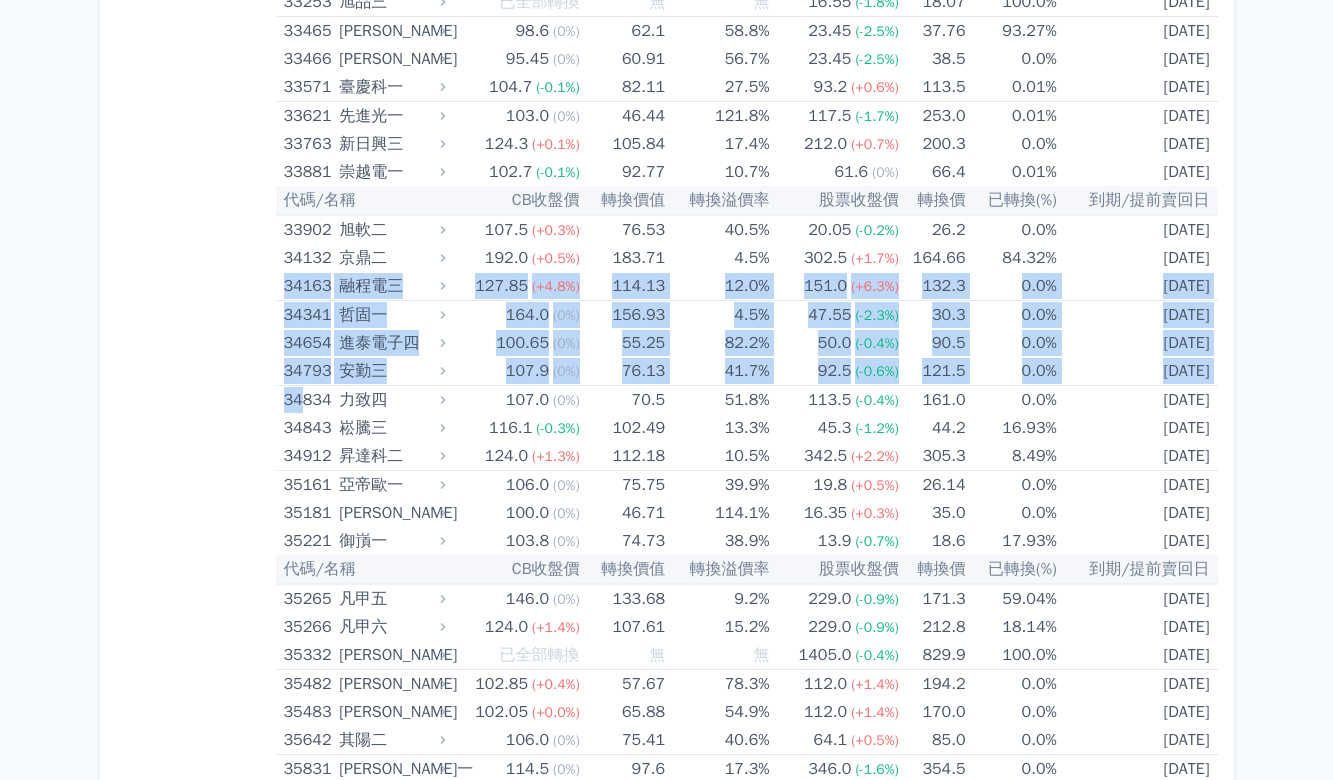 scroll, scrollTop: 4917, scrollLeft: 0, axis: vertical 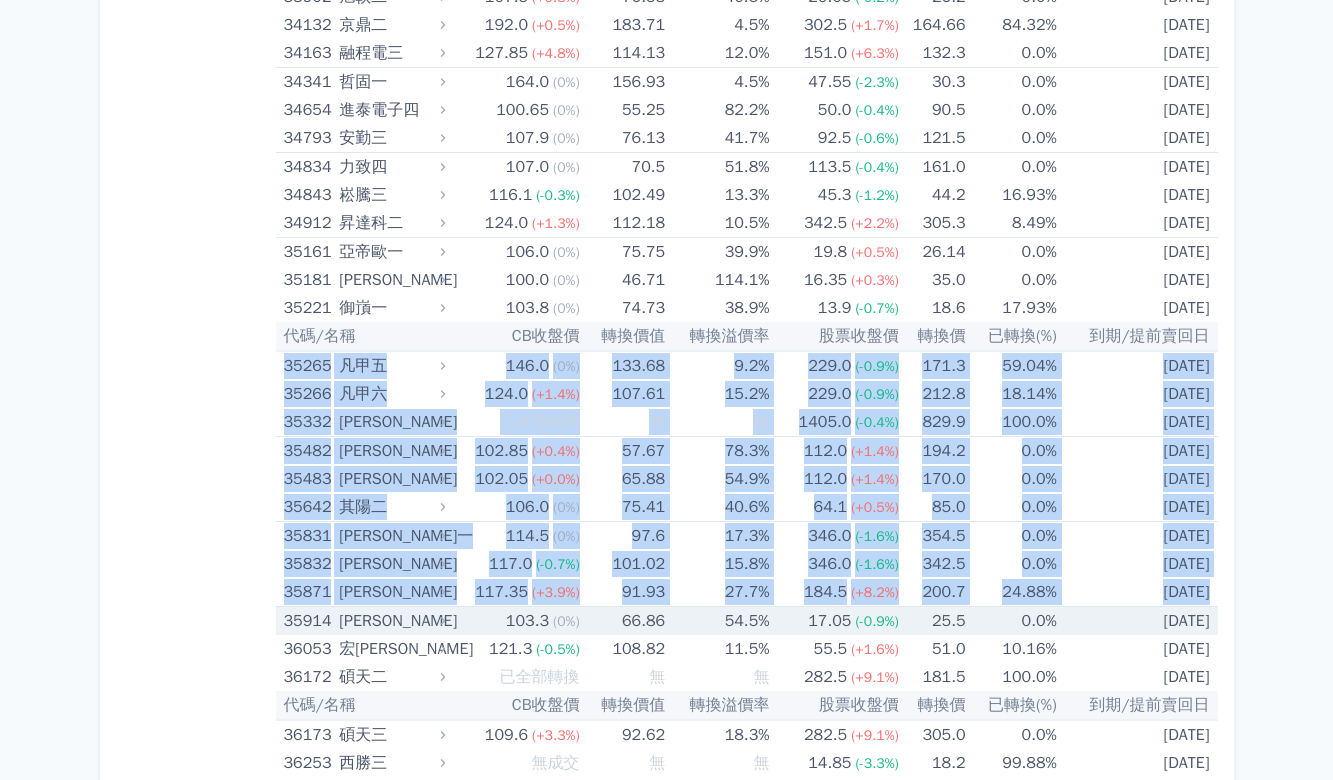 drag, startPoint x: 276, startPoint y: 365, endPoint x: 281, endPoint y: 618, distance: 253.04941 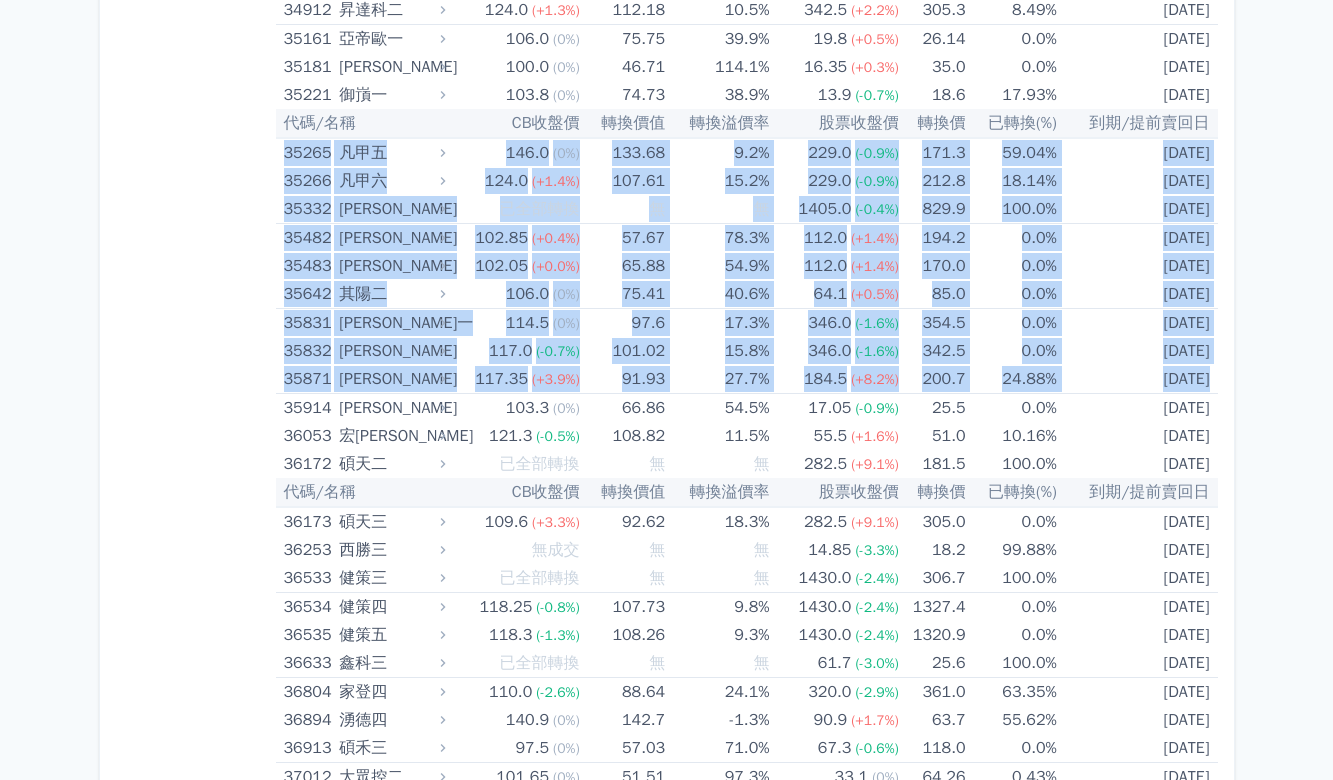scroll, scrollTop: 5151, scrollLeft: 0, axis: vertical 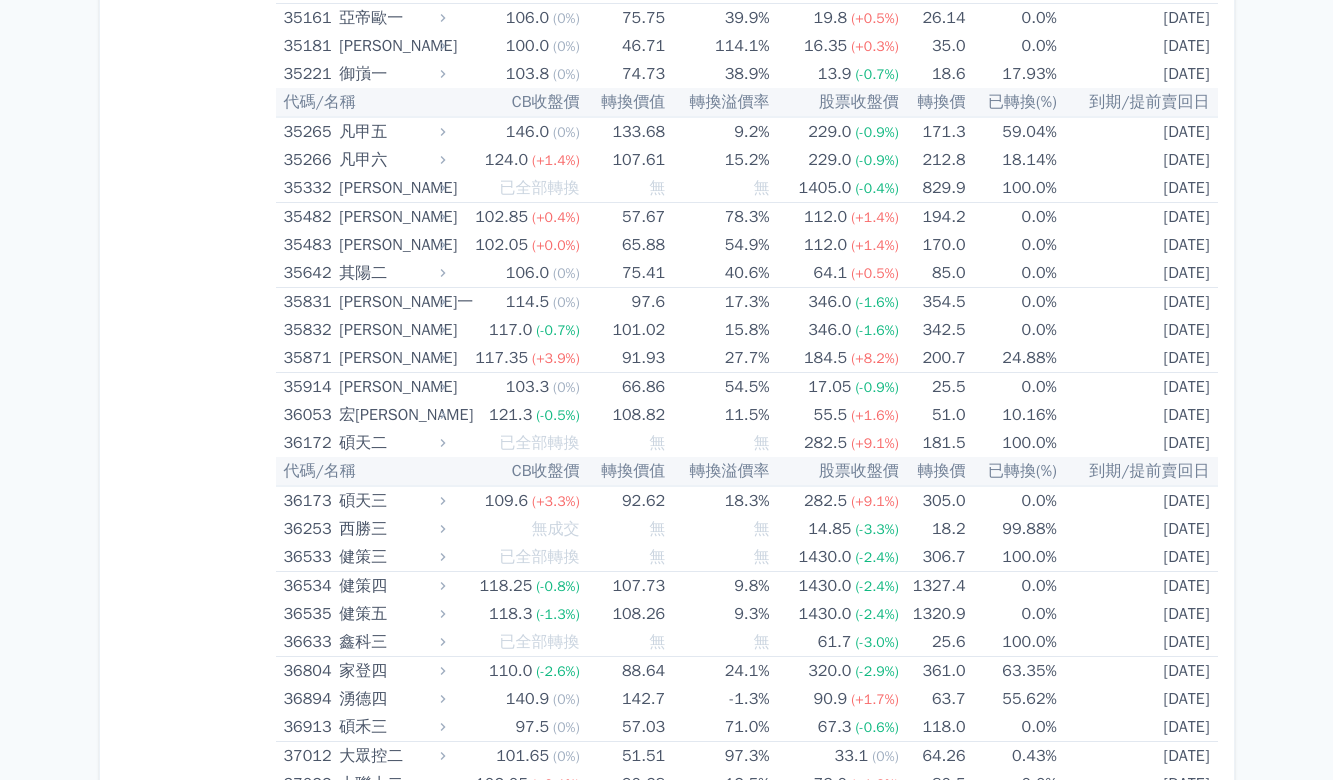 drag, startPoint x: 252, startPoint y: 602, endPoint x: 312, endPoint y: 815, distance: 221.2894 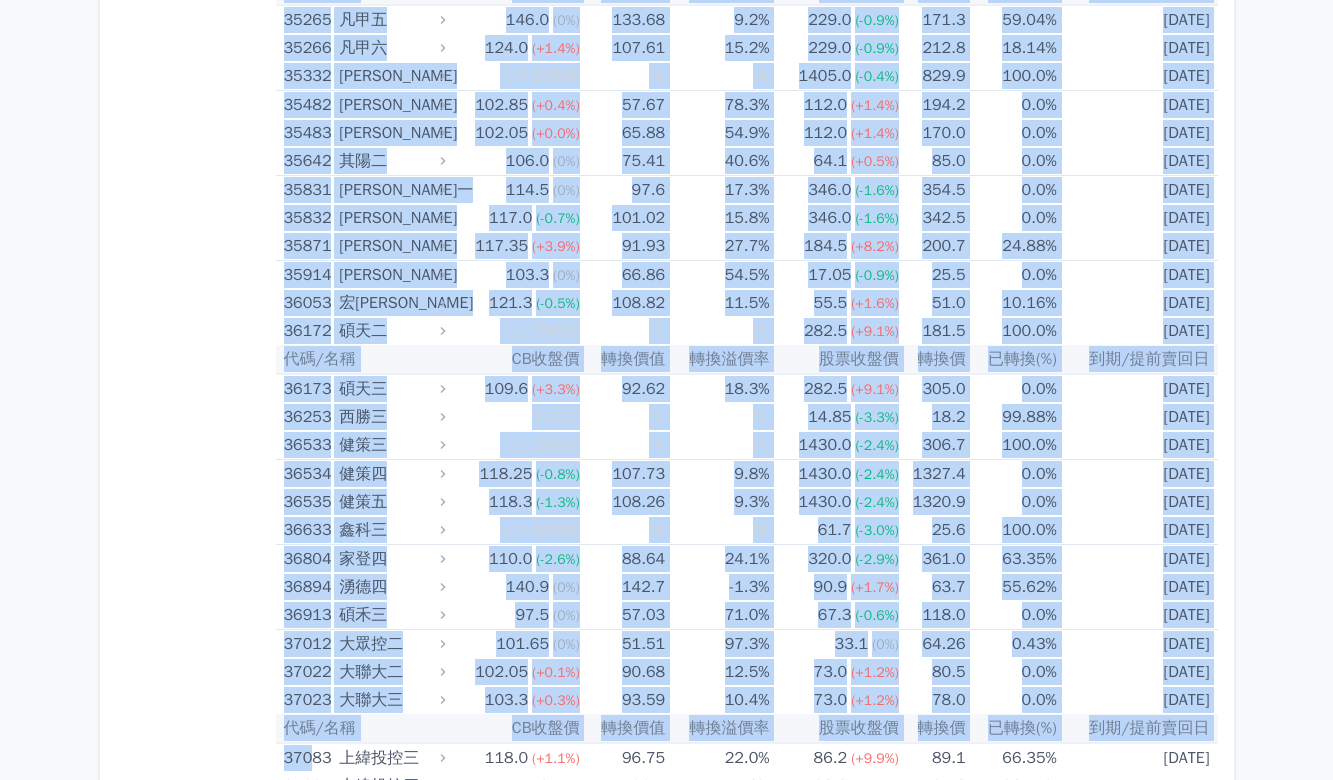 click on "按代號排序
即將/近期發行
一年內到期
轉換比例
低收盤價
轉換價值接近百元
低轉換溢價
CBAS權利金
高賣回報酬率" at bounding box center (196, 1158) 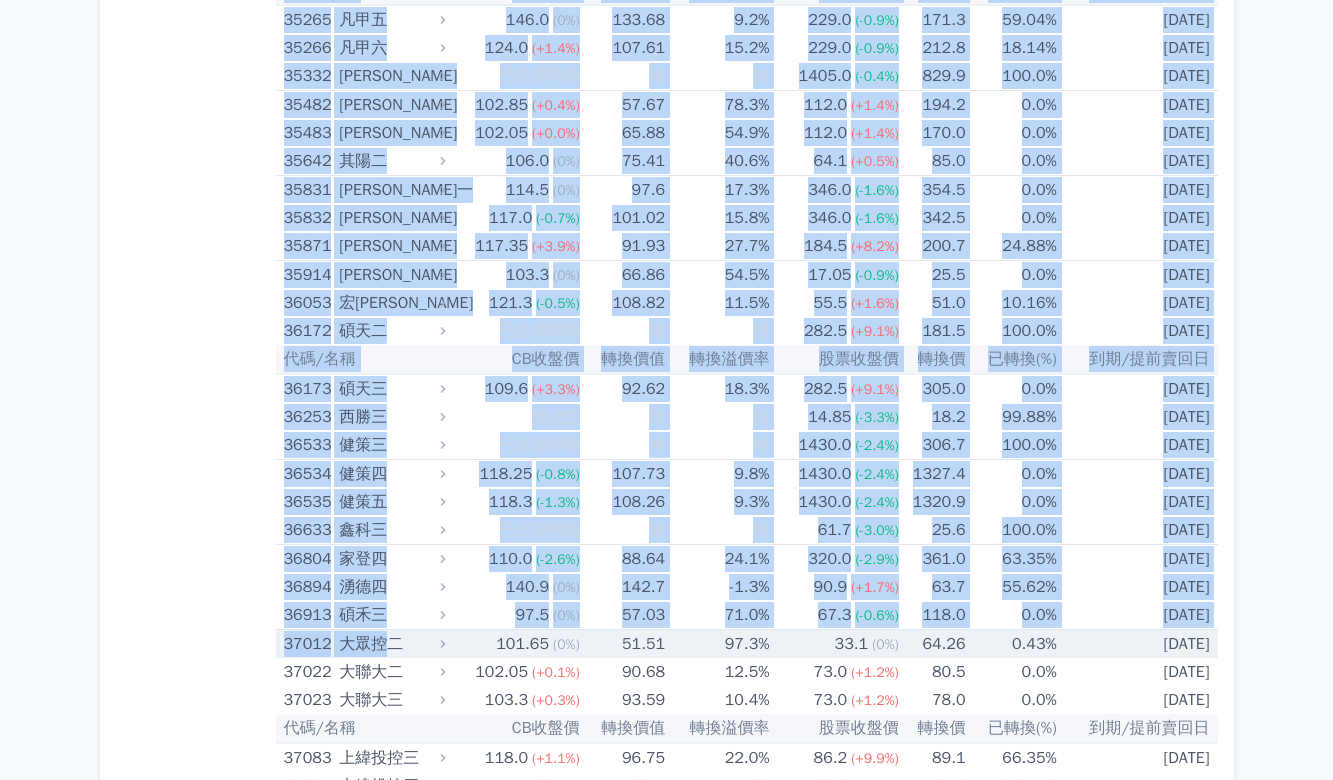 drag, startPoint x: 274, startPoint y: 664, endPoint x: 385, endPoint y: 640, distance: 113.56496 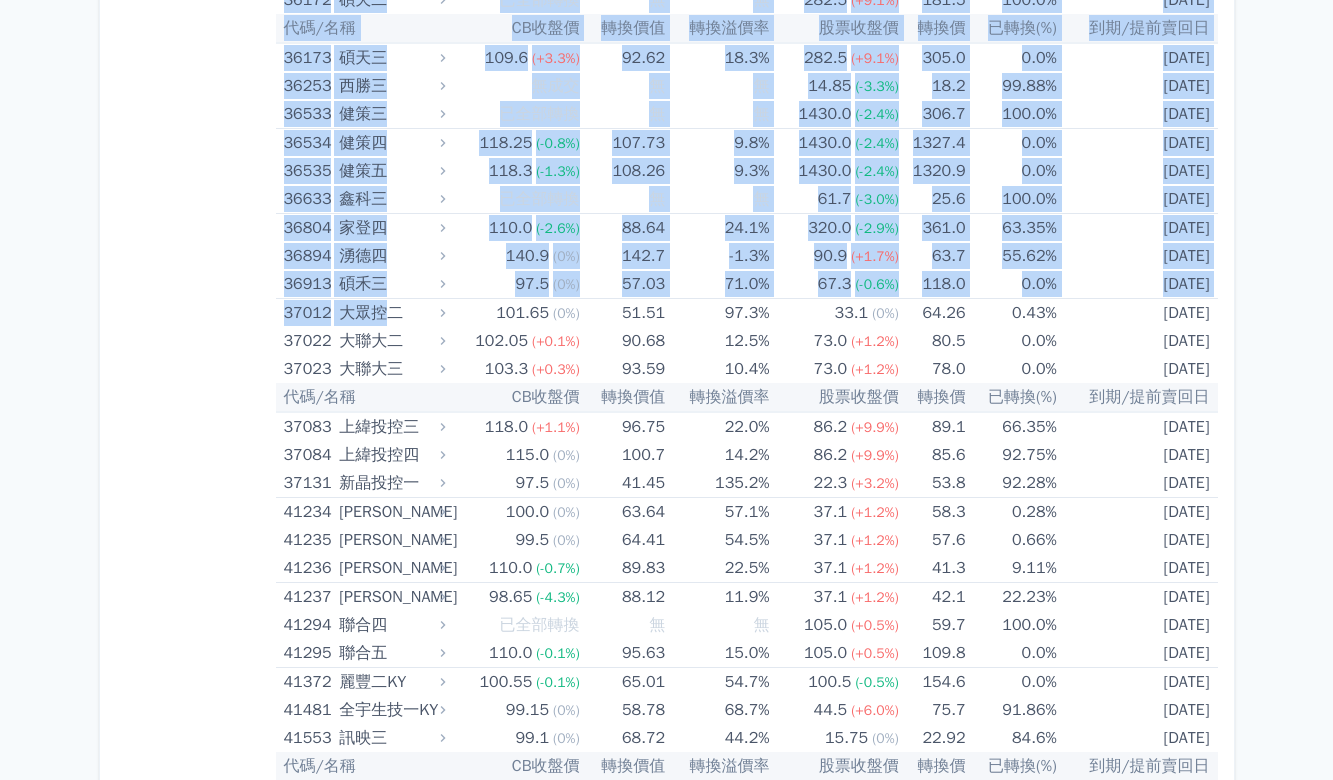 scroll, scrollTop: 5729, scrollLeft: 0, axis: vertical 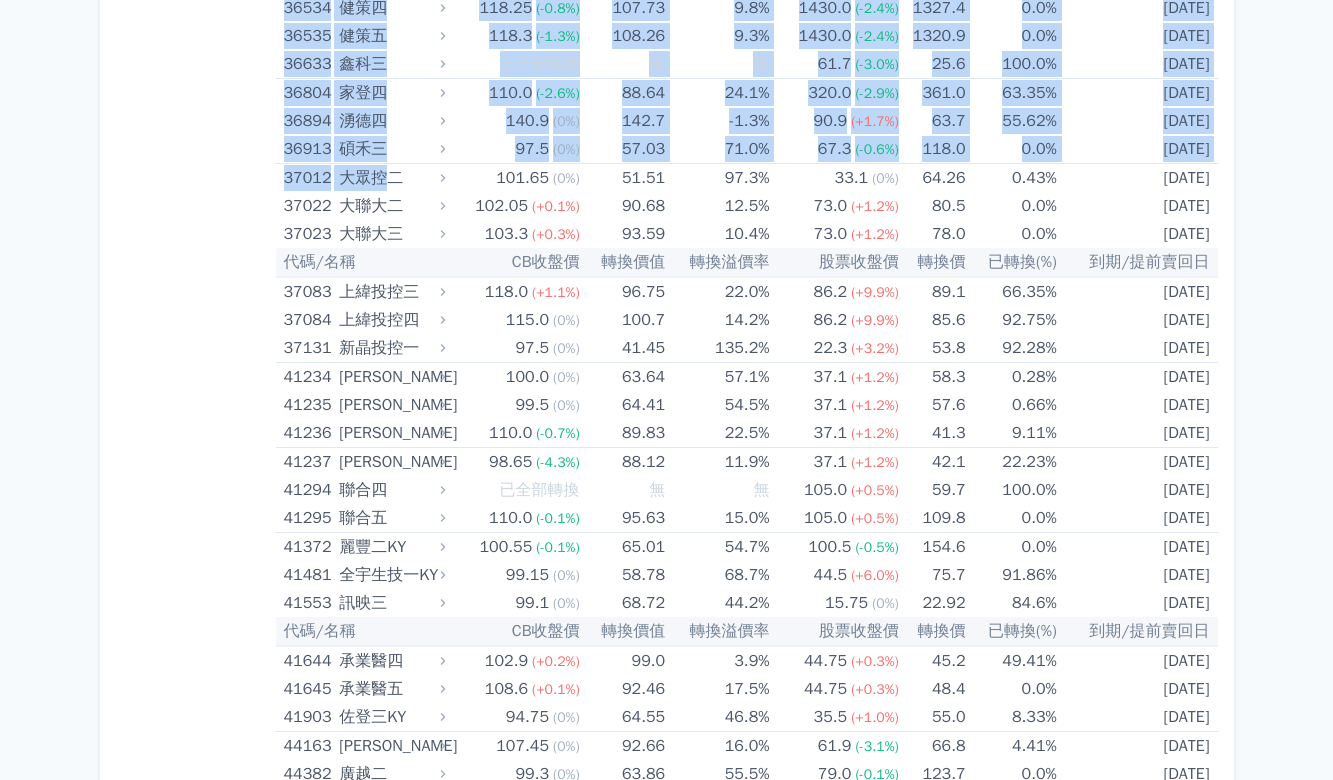 click on "按代號排序
即將/近期發行
一年內到期
轉換比例
低收盤價
轉換價值接近百元
低轉換溢價
CBAS權利金
高賣回報酬率" at bounding box center (196, 692) 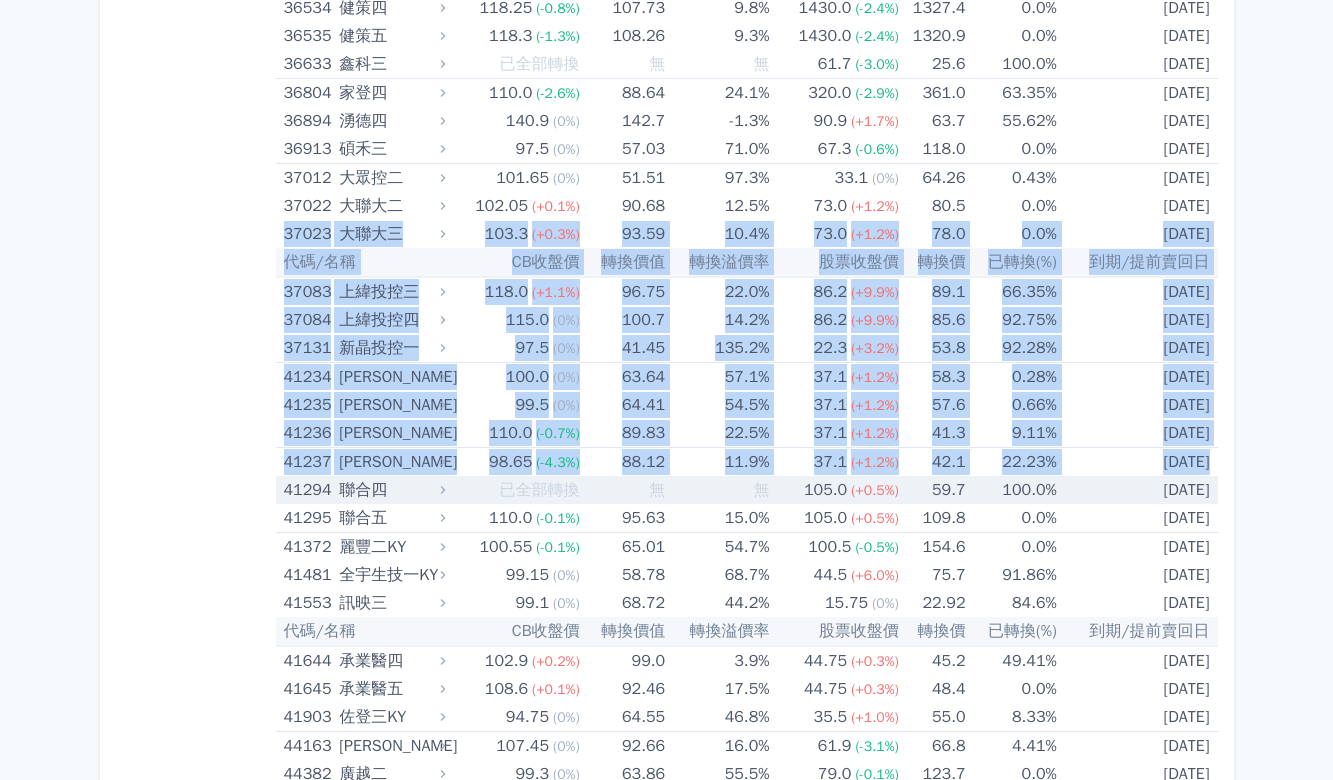 drag, startPoint x: 286, startPoint y: 237, endPoint x: 277, endPoint y: 477, distance: 240.16869 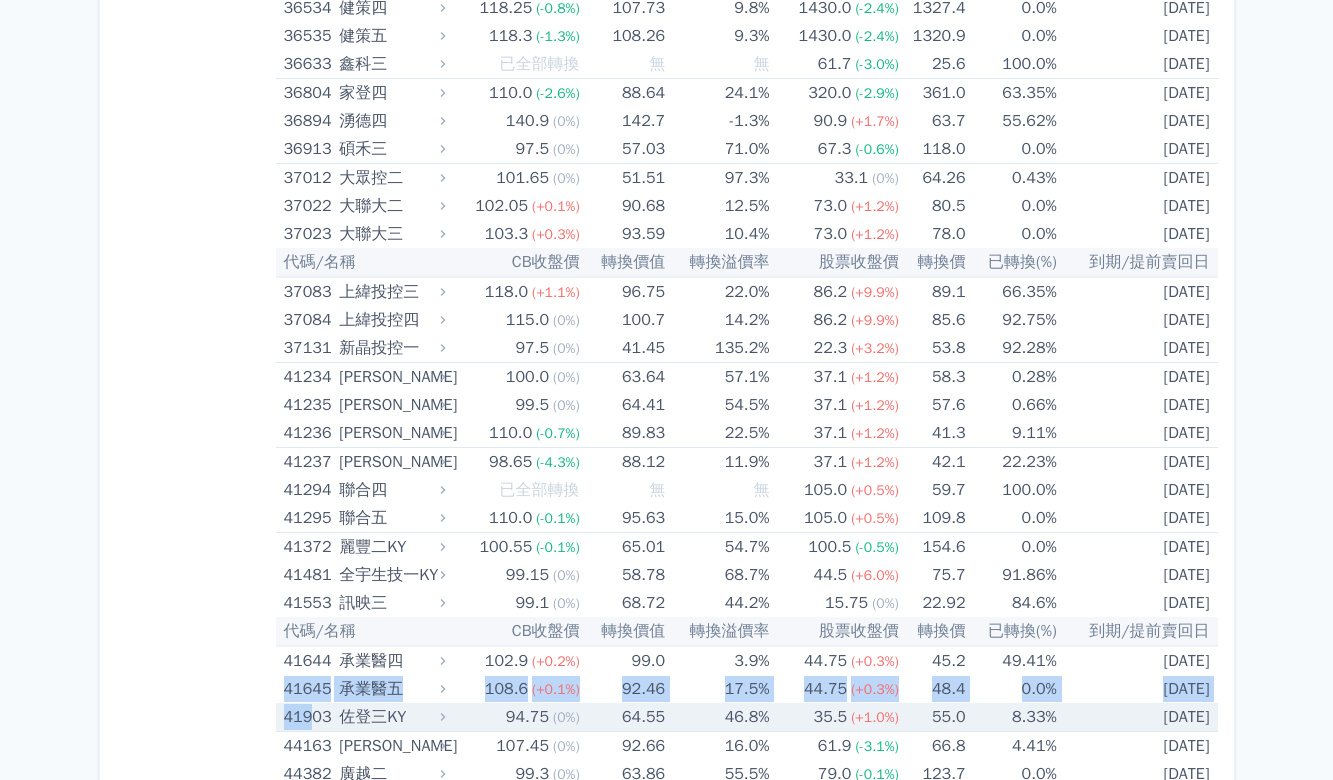 drag, startPoint x: 281, startPoint y: 692, endPoint x: 309, endPoint y: 717, distance: 37.536648 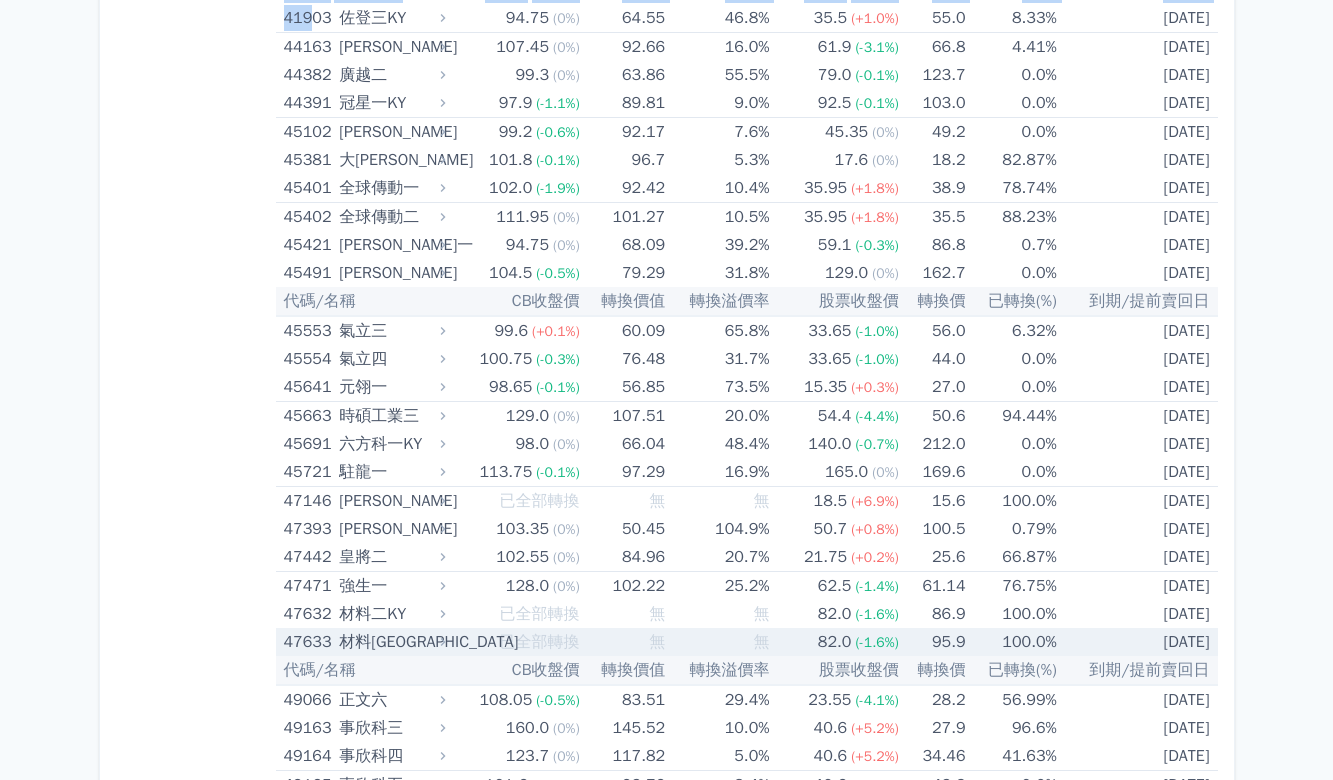 scroll, scrollTop: 6429, scrollLeft: 0, axis: vertical 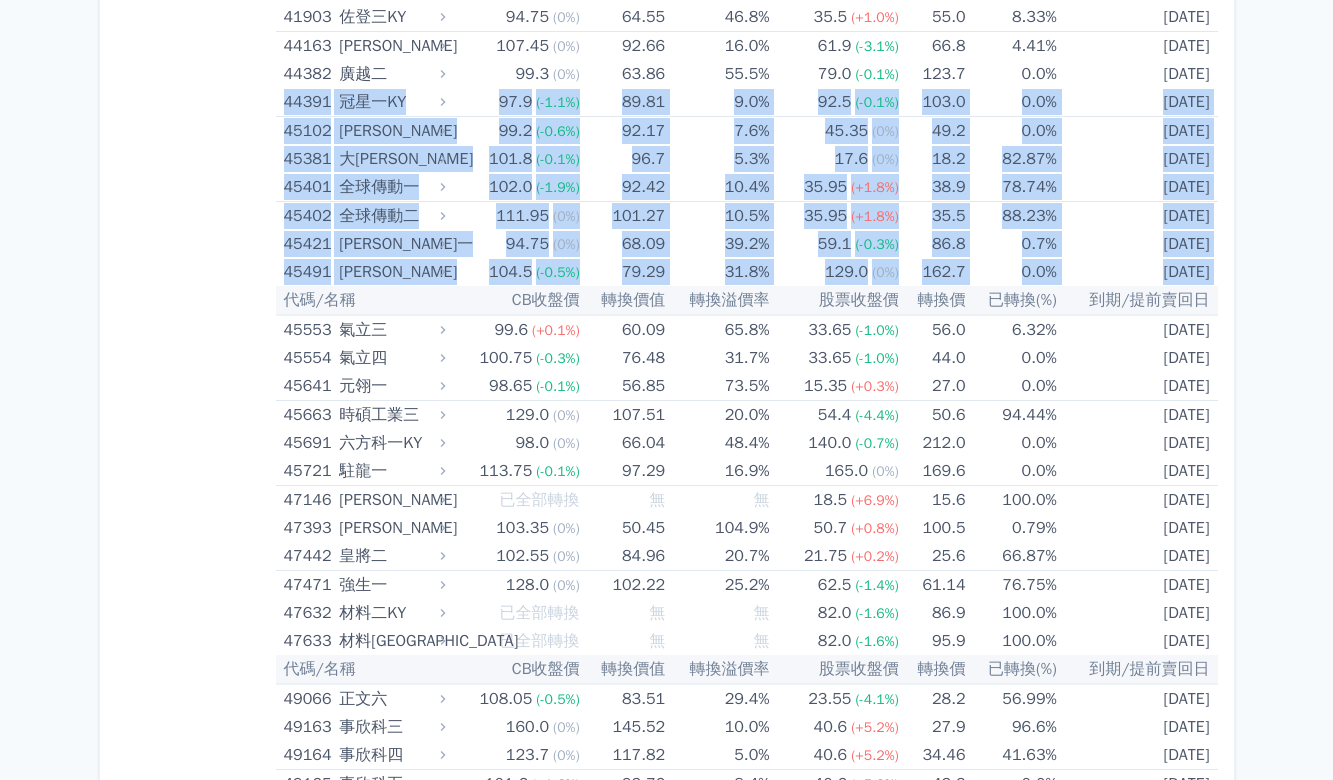 drag, startPoint x: 282, startPoint y: 108, endPoint x: 279, endPoint y: 289, distance: 181.02486 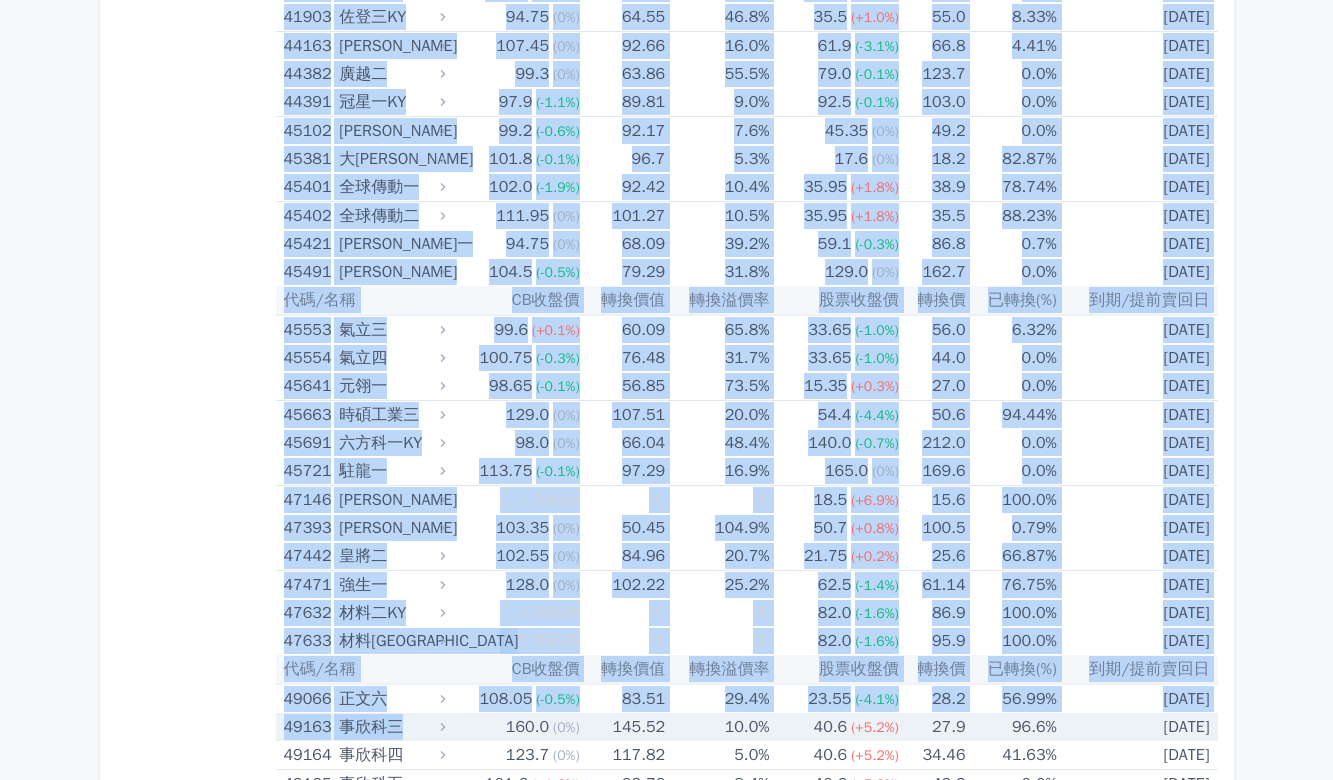 drag, startPoint x: 264, startPoint y: 701, endPoint x: 395, endPoint y: 723, distance: 132.83449 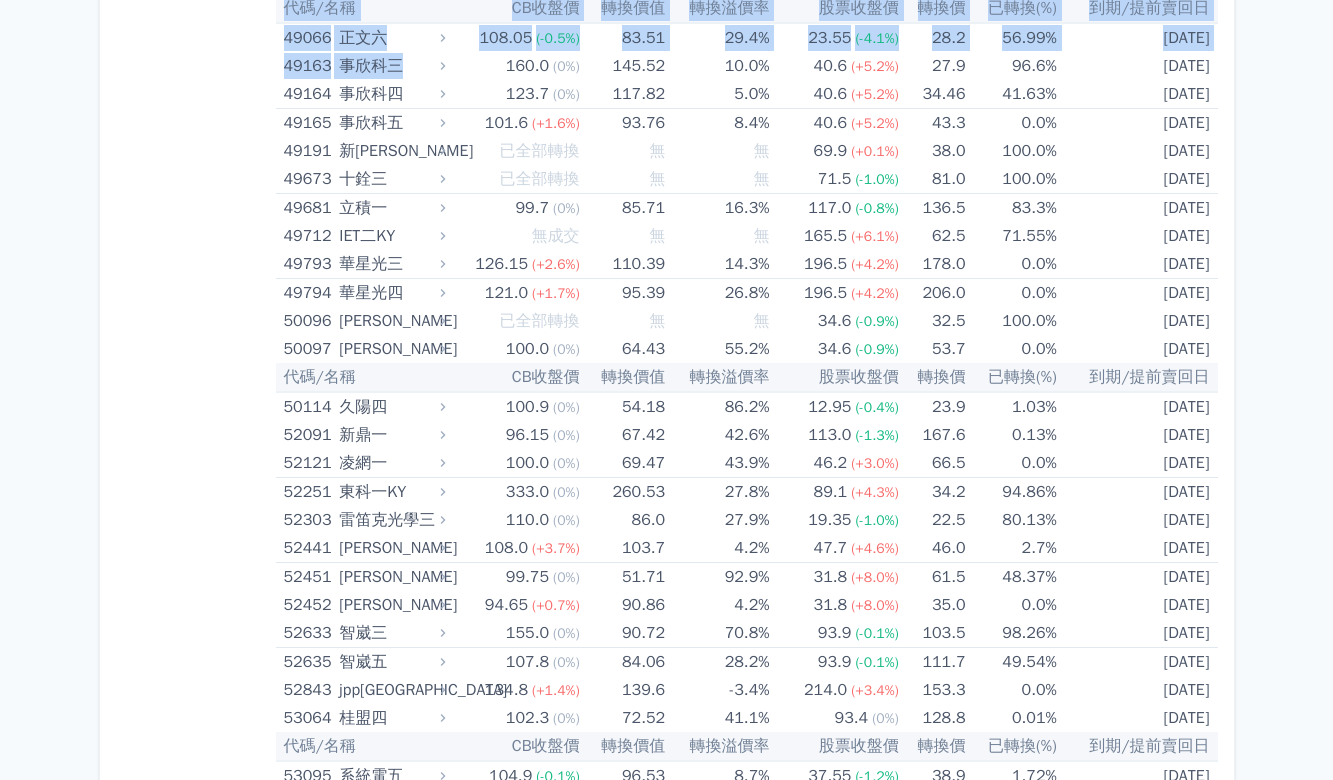 scroll, scrollTop: 7129, scrollLeft: 0, axis: vertical 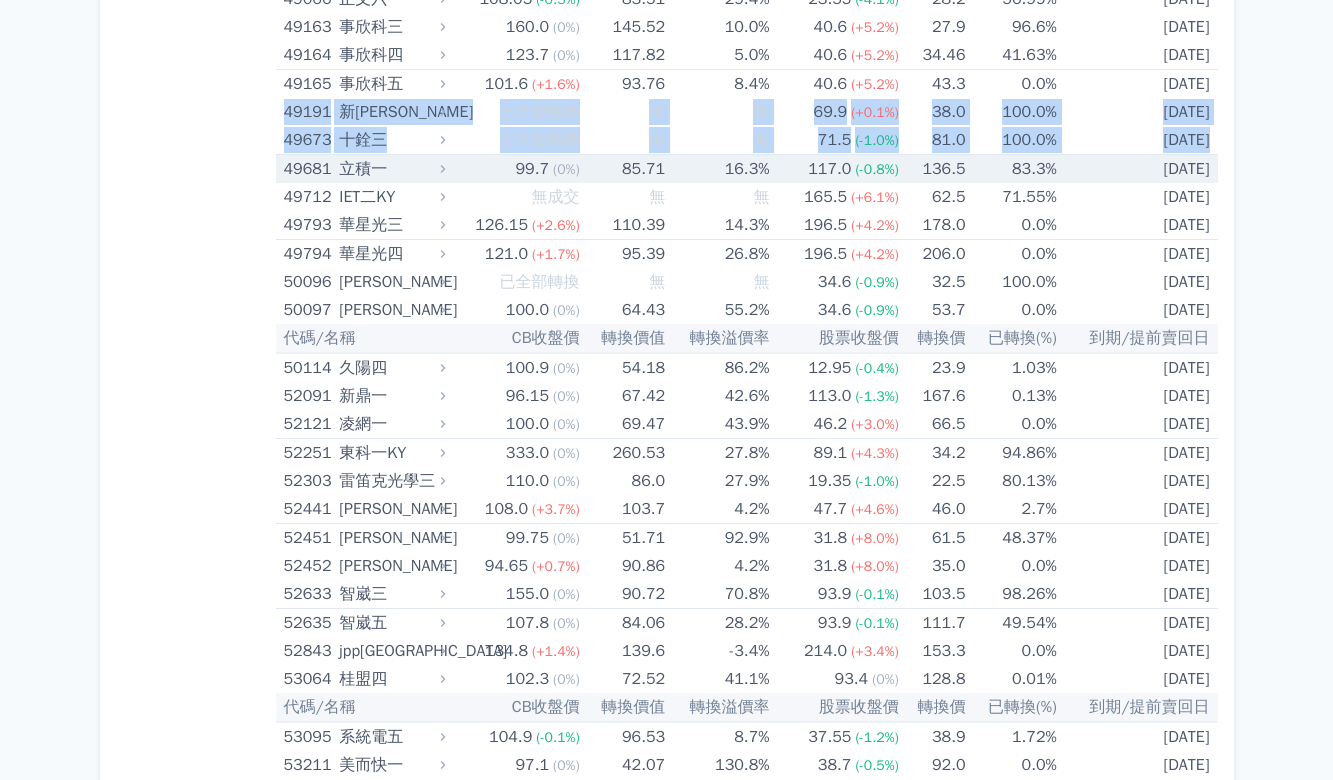 drag, startPoint x: 288, startPoint y: 113, endPoint x: 285, endPoint y: 170, distance: 57.07889 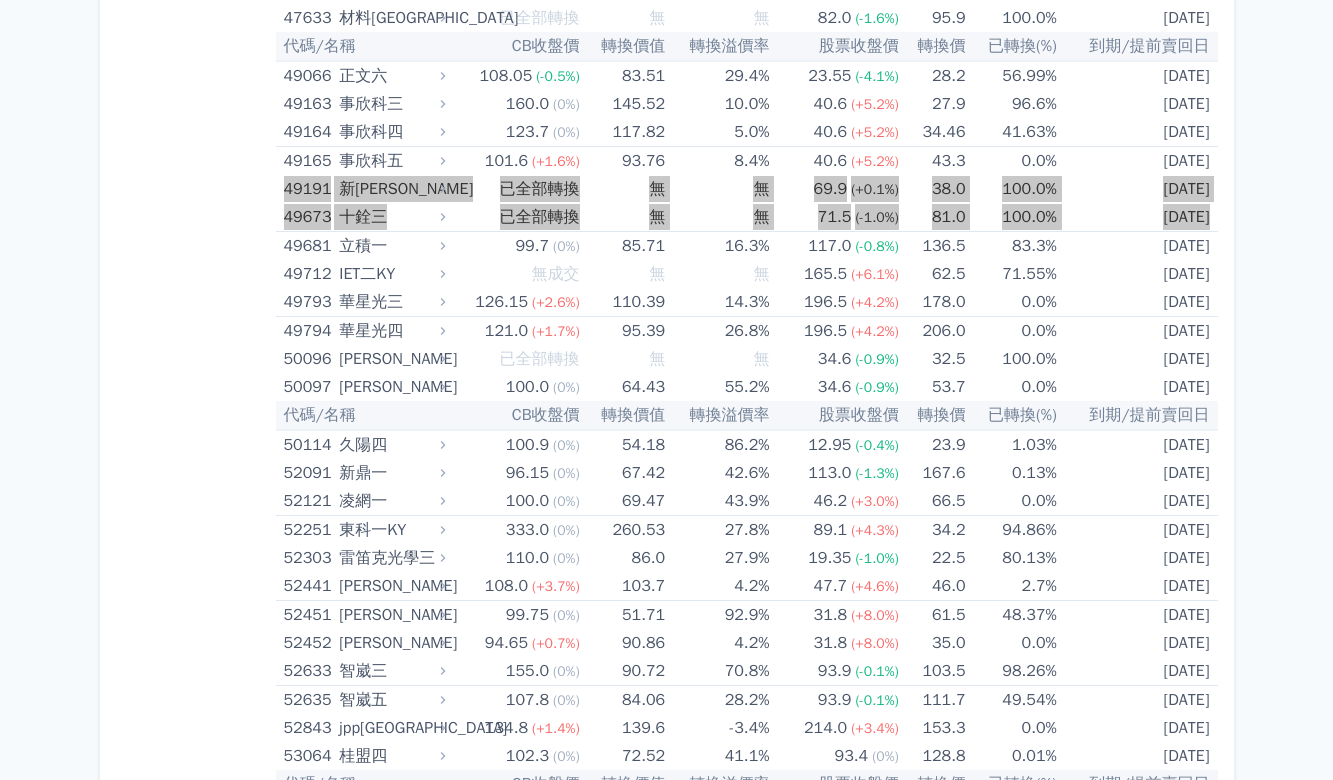 scroll, scrollTop: 7129, scrollLeft: 0, axis: vertical 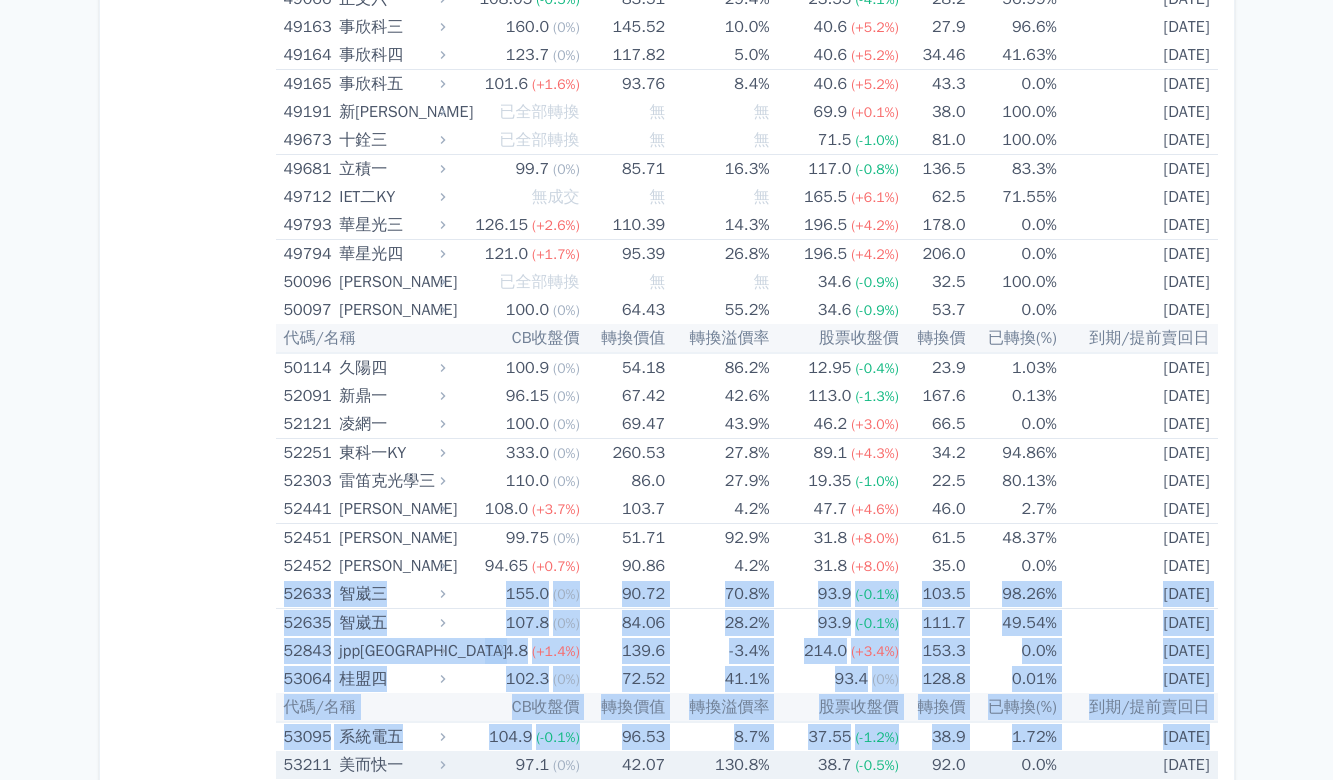 drag, startPoint x: 296, startPoint y: 612, endPoint x: 284, endPoint y: 752, distance: 140.51335 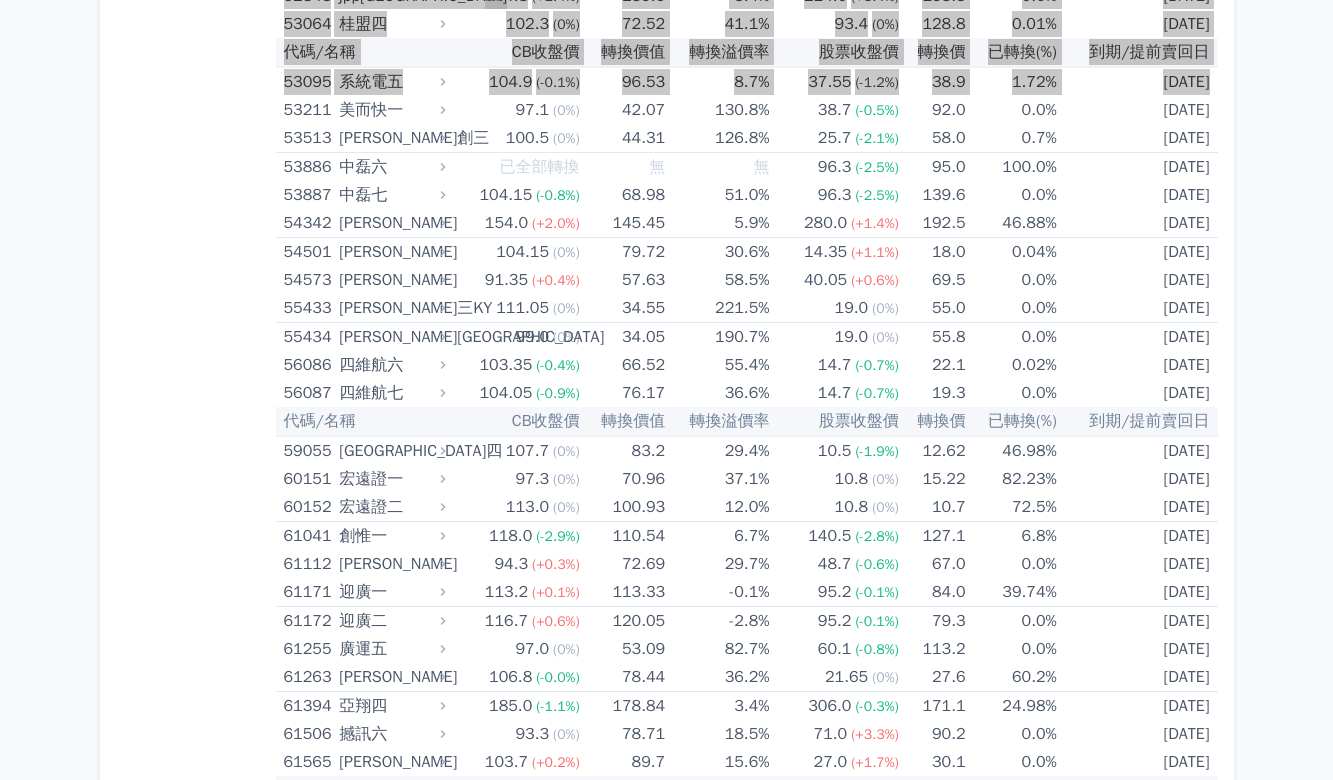 scroll, scrollTop: 7829, scrollLeft: 0, axis: vertical 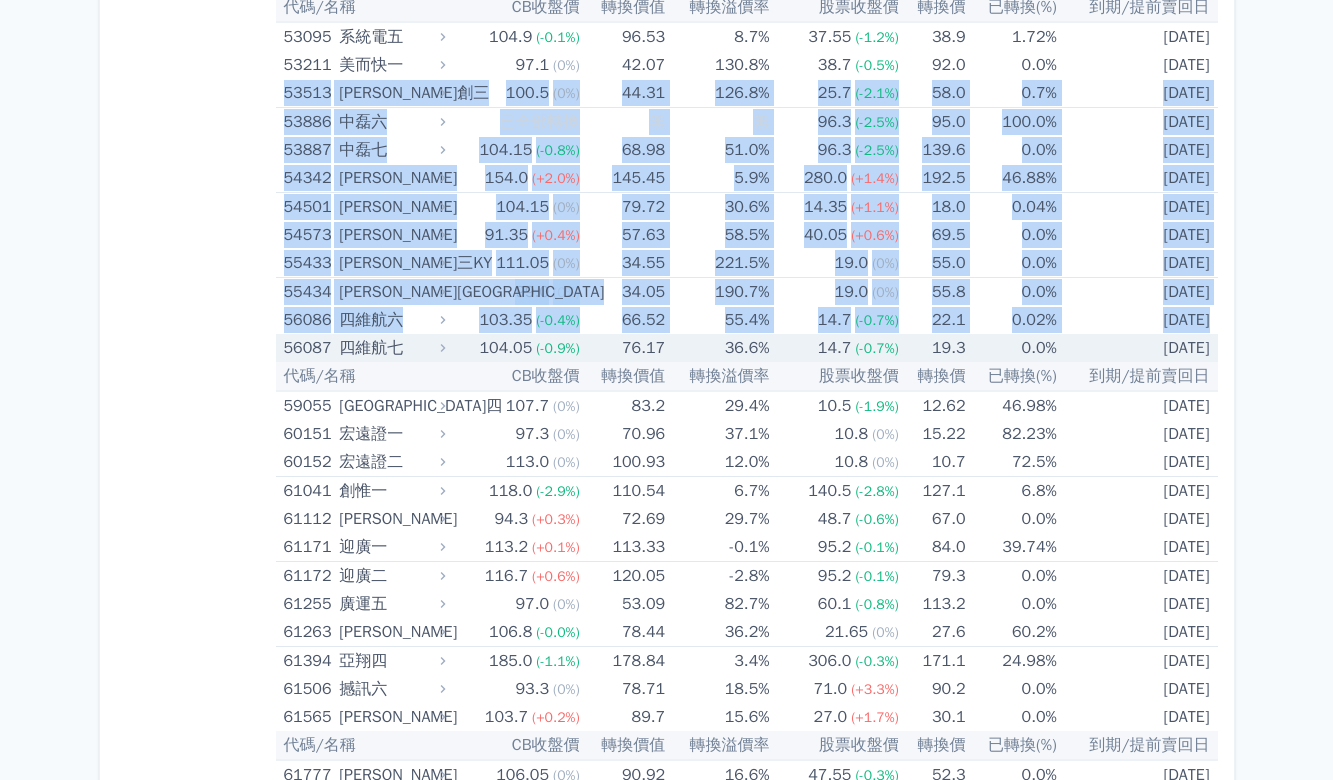 drag, startPoint x: 281, startPoint y: 94, endPoint x: 277, endPoint y: 349, distance: 255.03137 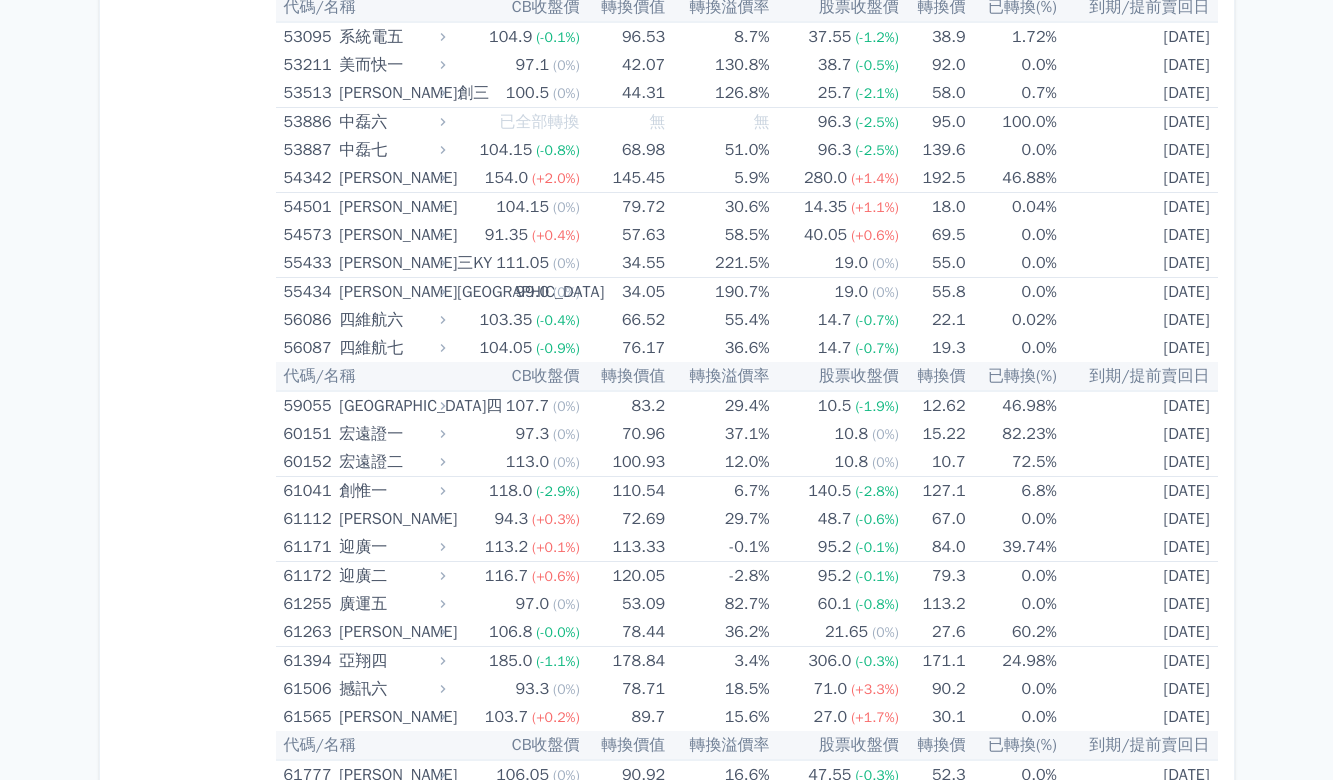 click on "按代號排序
即將/近期發行
一年內到期
轉換比例
低收盤價
轉換價值接近百元
低轉換溢價
CBAS權利金
高賣回報酬率" at bounding box center (196, -1408) 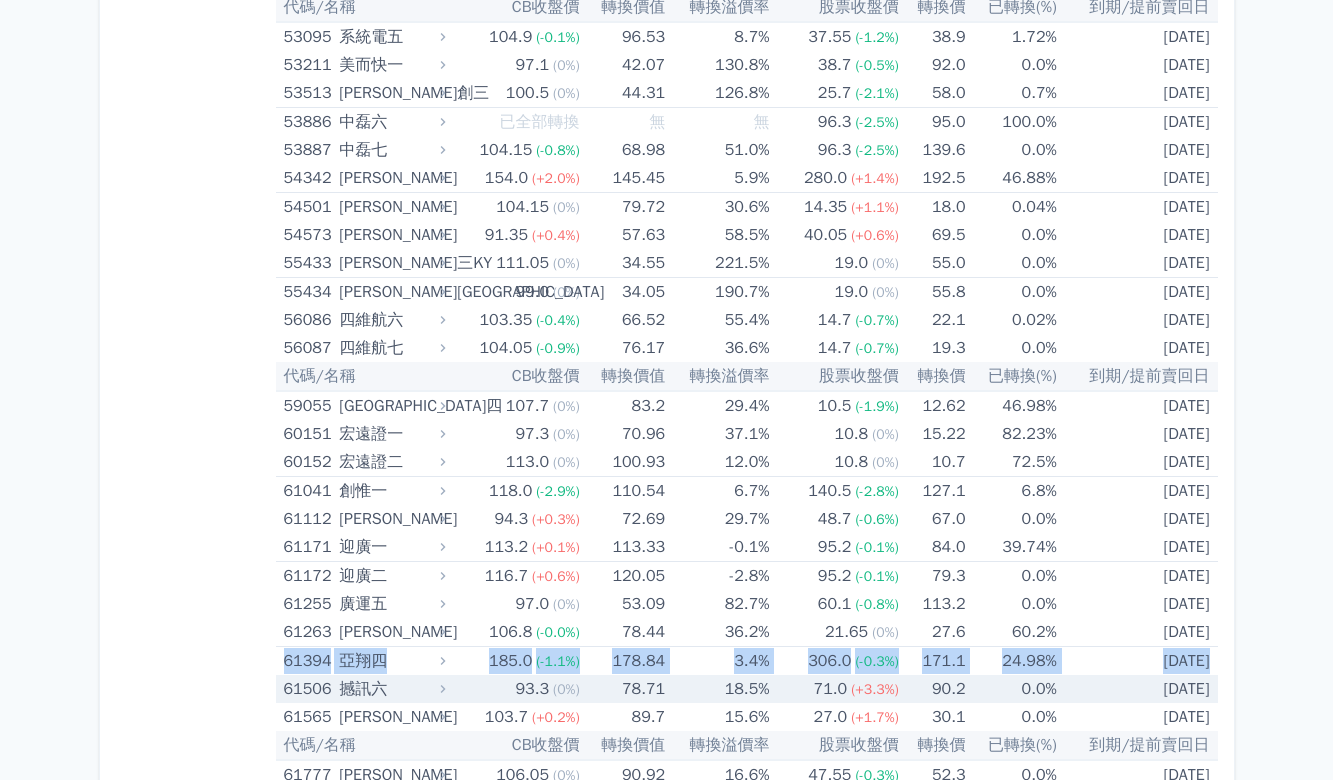 drag, startPoint x: 276, startPoint y: 659, endPoint x: 278, endPoint y: 696, distance: 37.054016 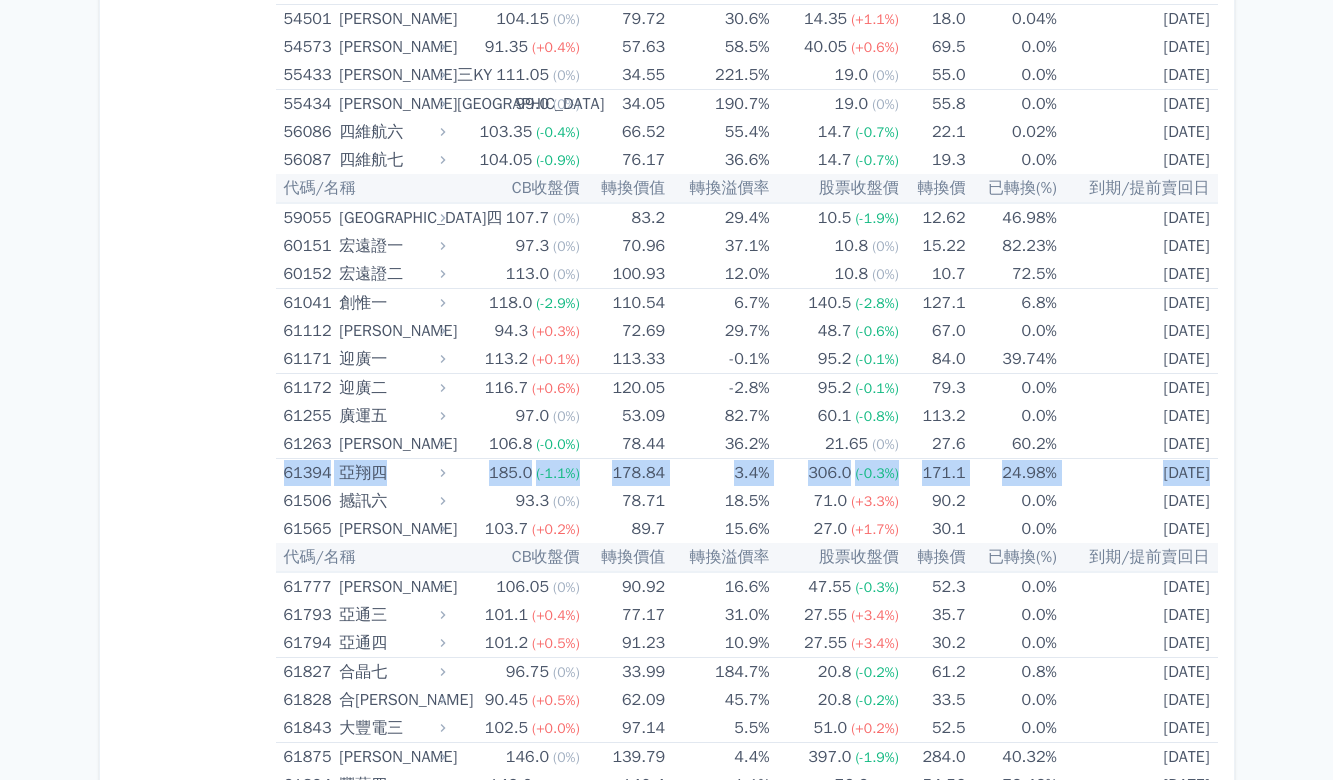 scroll, scrollTop: 8063, scrollLeft: 0, axis: vertical 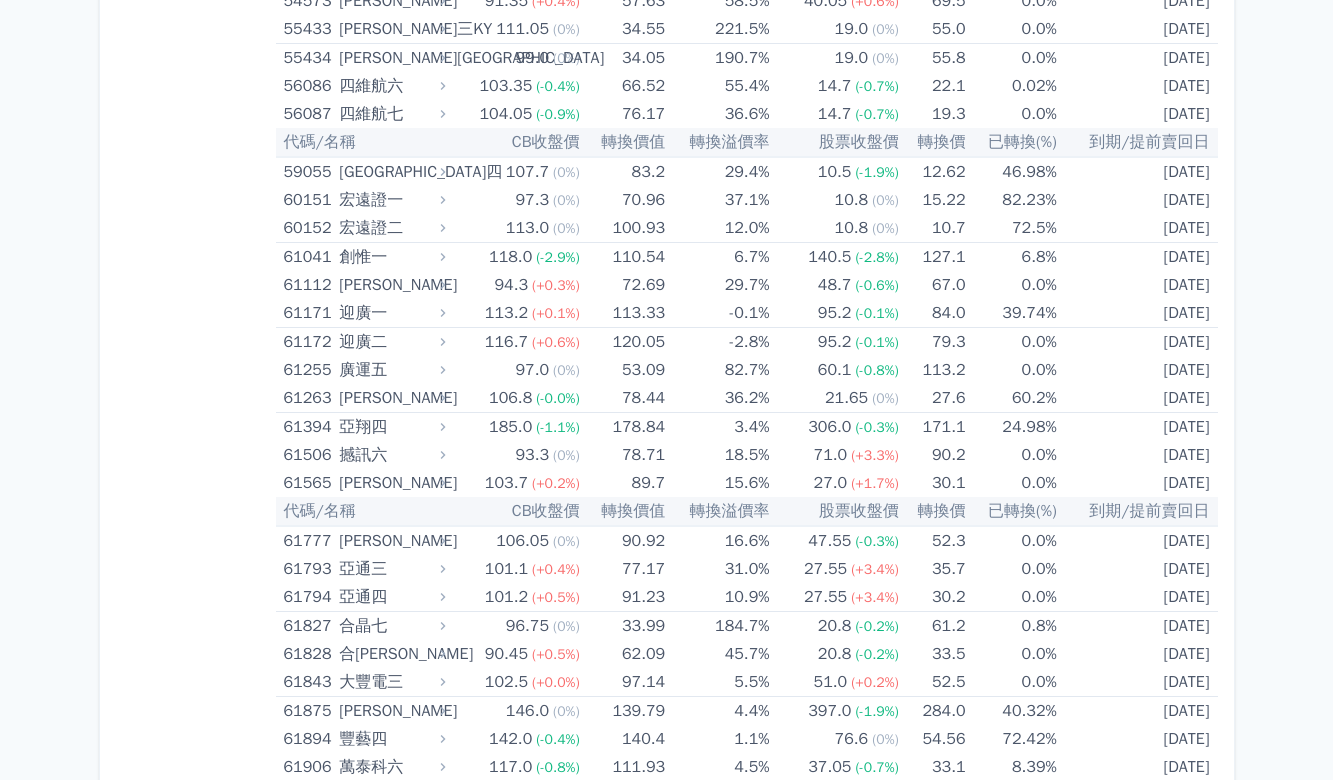 click on "按代號排序
即將/近期發行
一年內到期
轉換比例
低收盤價
轉換價值接近百元
低轉換溢價
CBAS權利金
高賣回報酬率" at bounding box center [196, -1642] 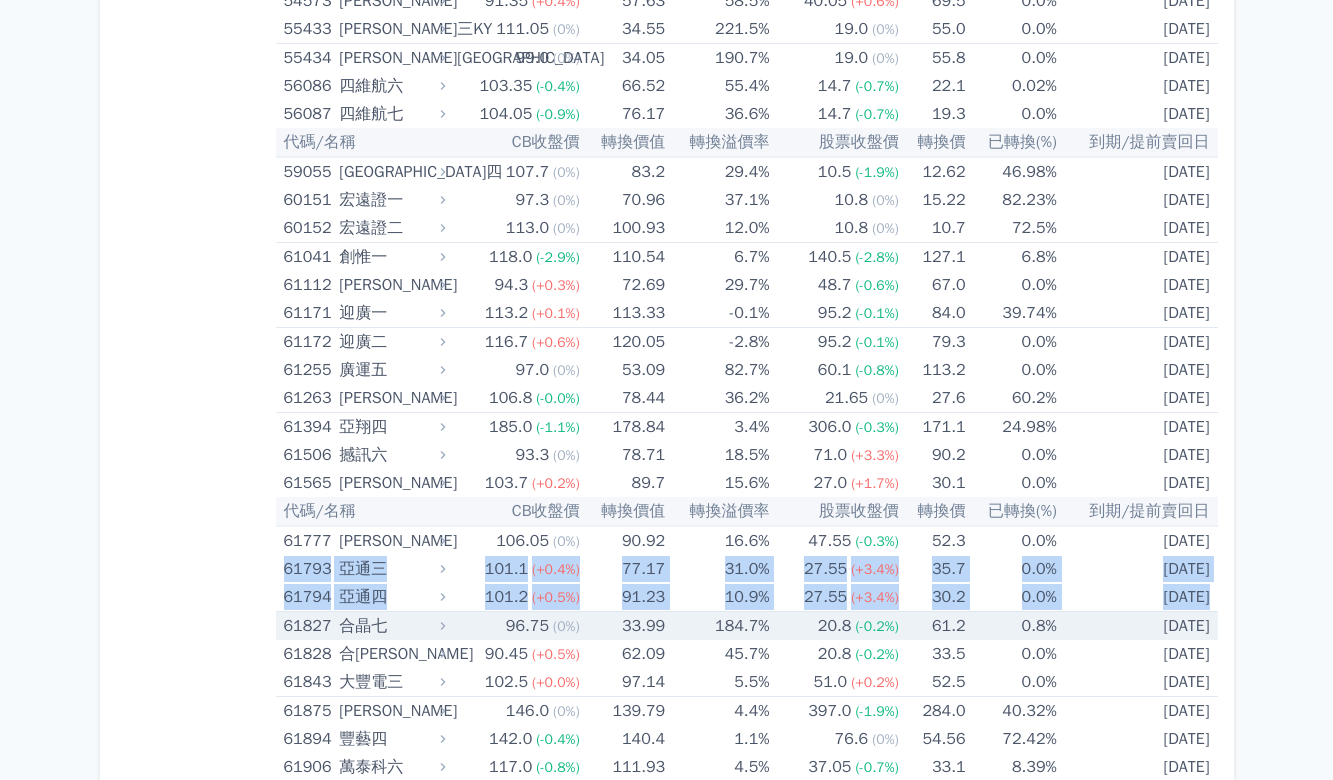 drag, startPoint x: 286, startPoint y: 563, endPoint x: 285, endPoint y: 617, distance: 54.00926 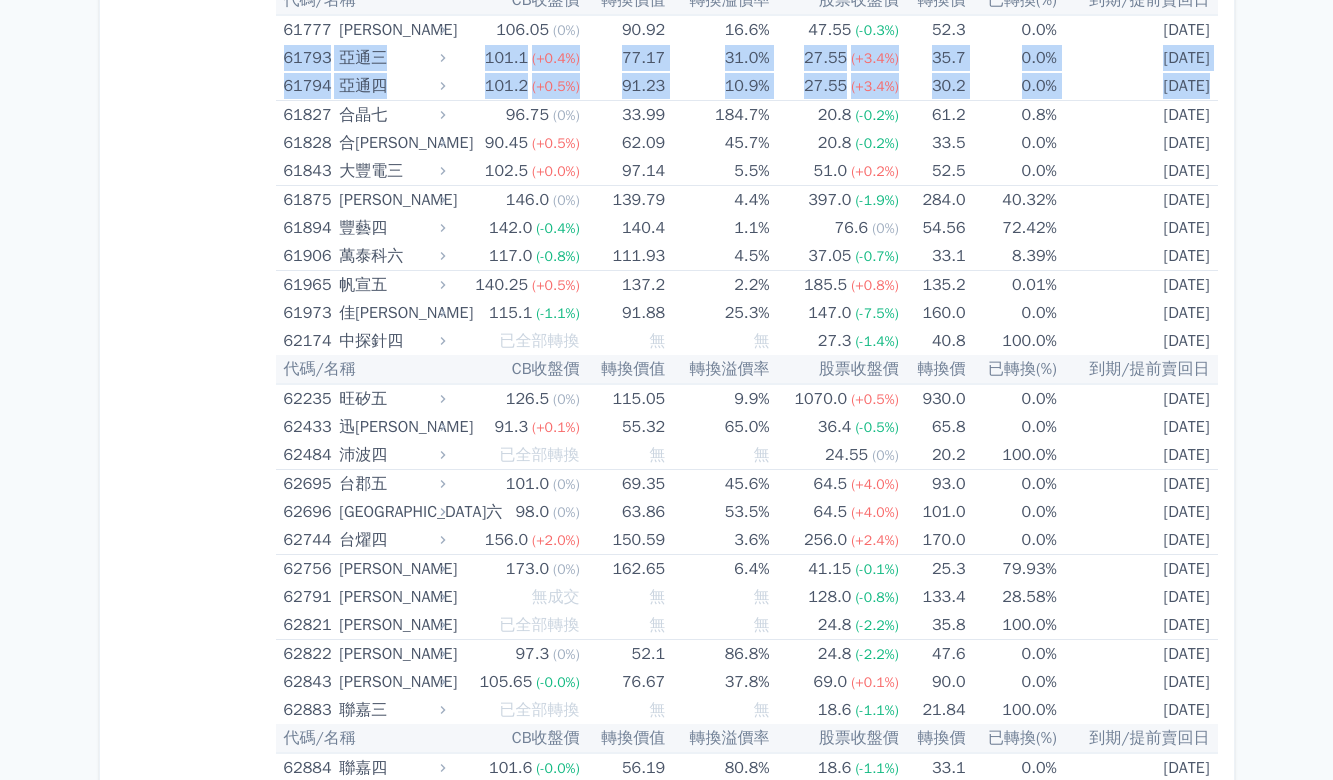 scroll, scrollTop: 8529, scrollLeft: 0, axis: vertical 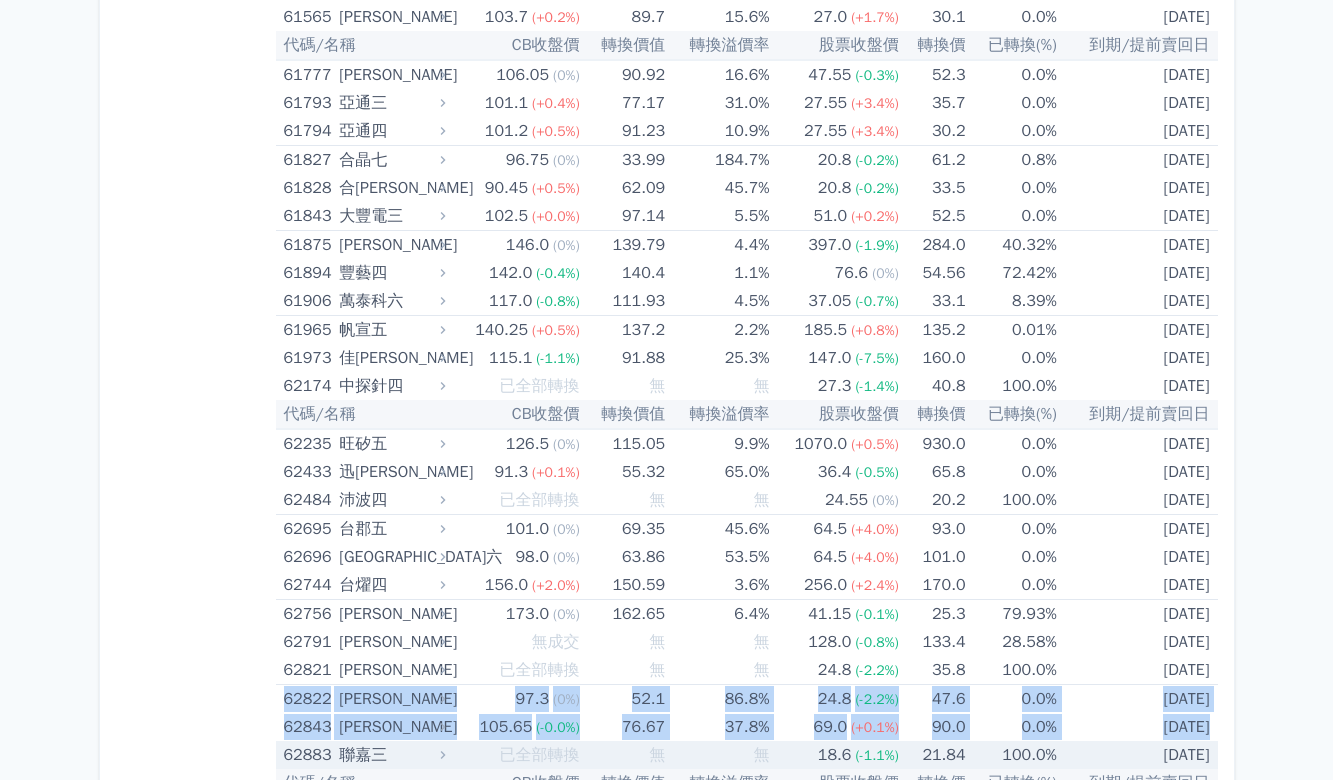 drag, startPoint x: 279, startPoint y: 693, endPoint x: 283, endPoint y: 760, distance: 67.11929 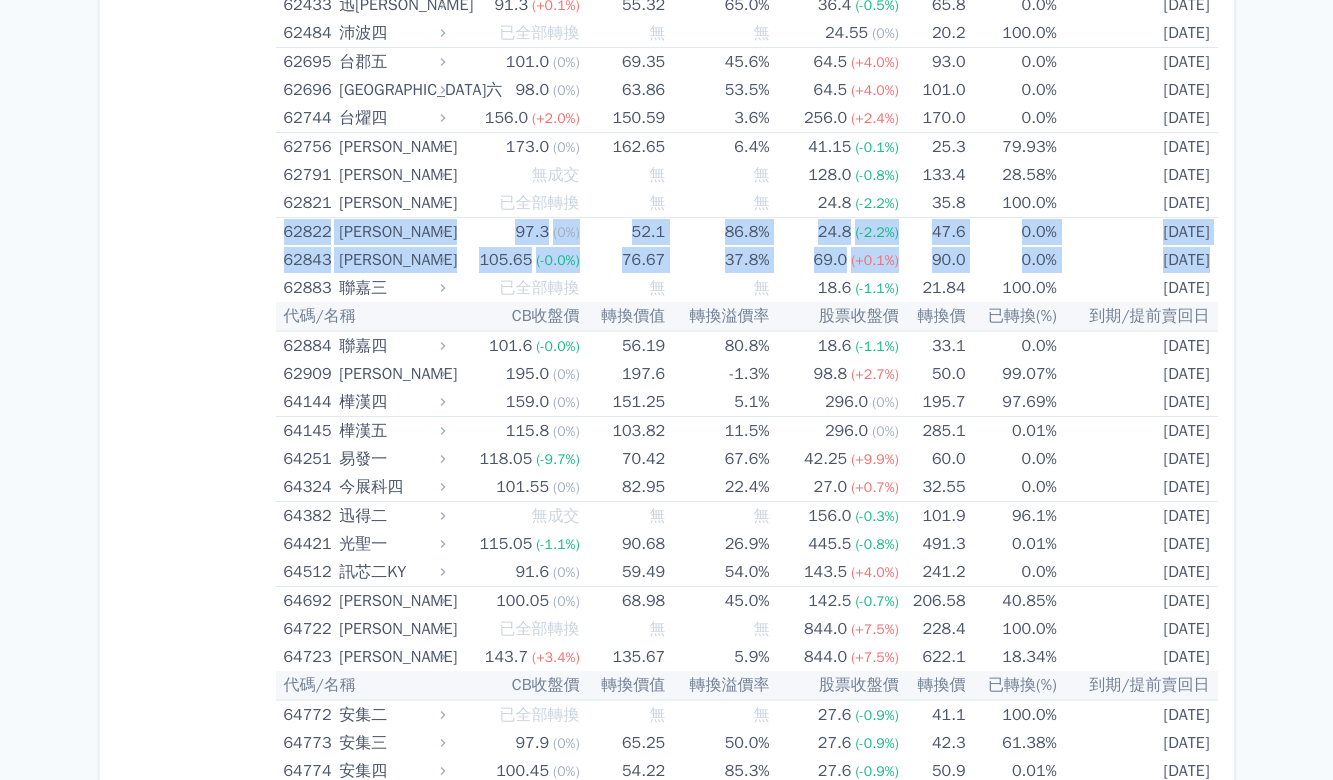 scroll, scrollTop: 9229, scrollLeft: 0, axis: vertical 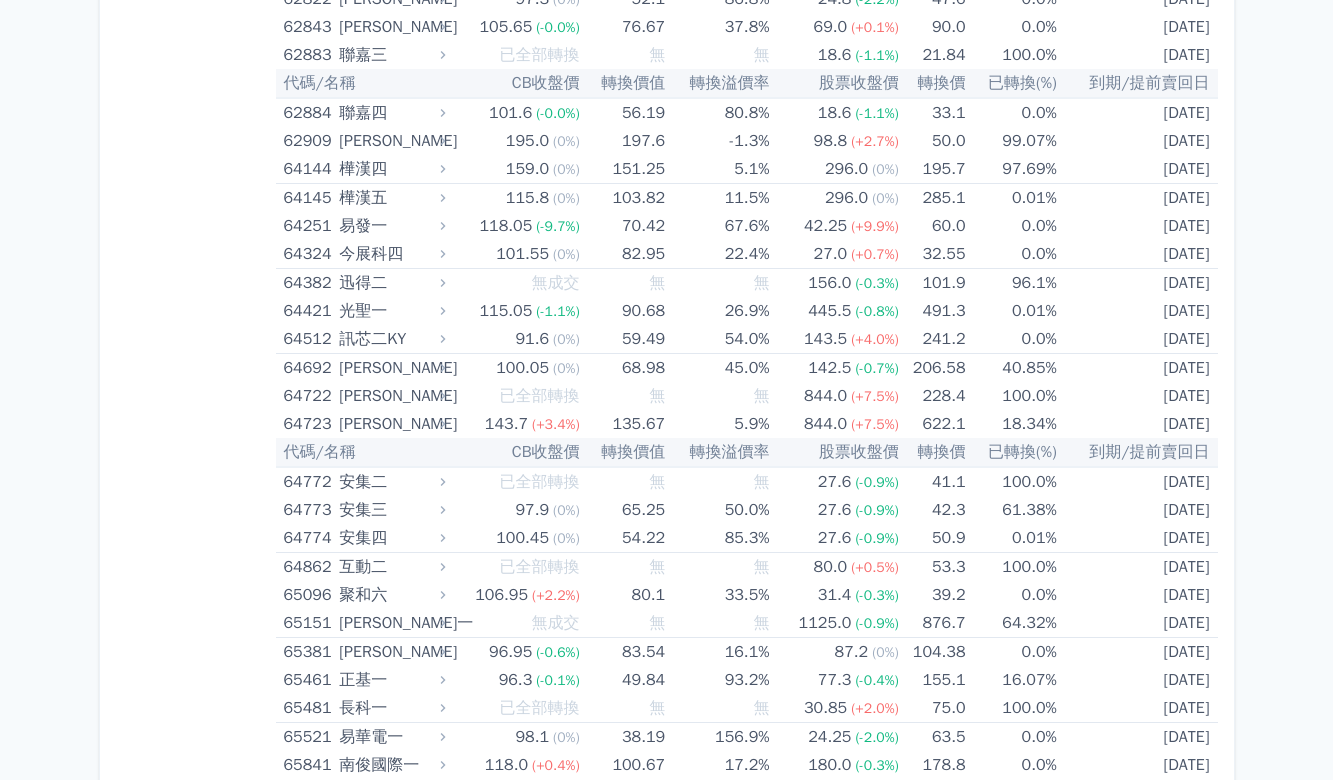 click on "按代號排序
即將/近期發行
一年內到期
轉換比例
低收盤價
轉換價值接近百元
低轉換溢價
CBAS權利金
高賣回報酬率" at bounding box center [196, -2808] 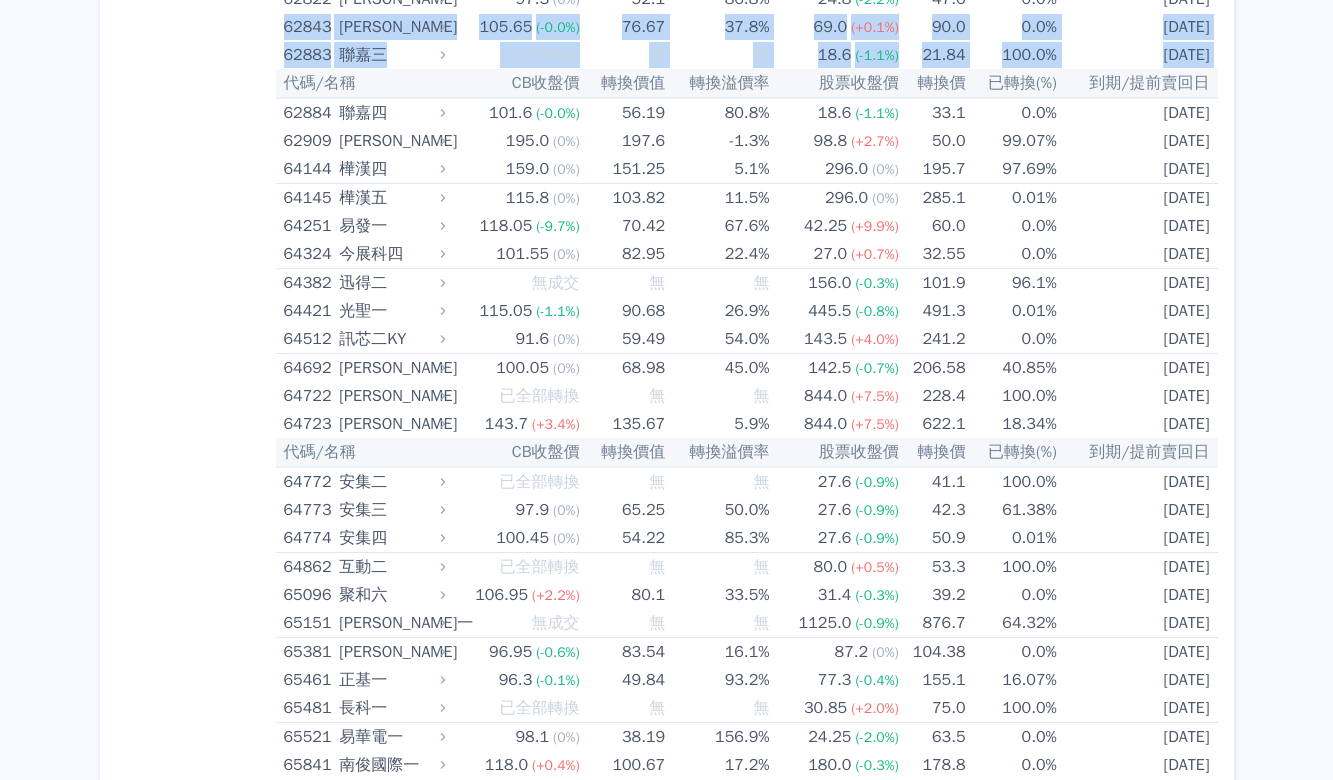 drag, startPoint x: 281, startPoint y: 31, endPoint x: 285, endPoint y: 92, distance: 61.13101 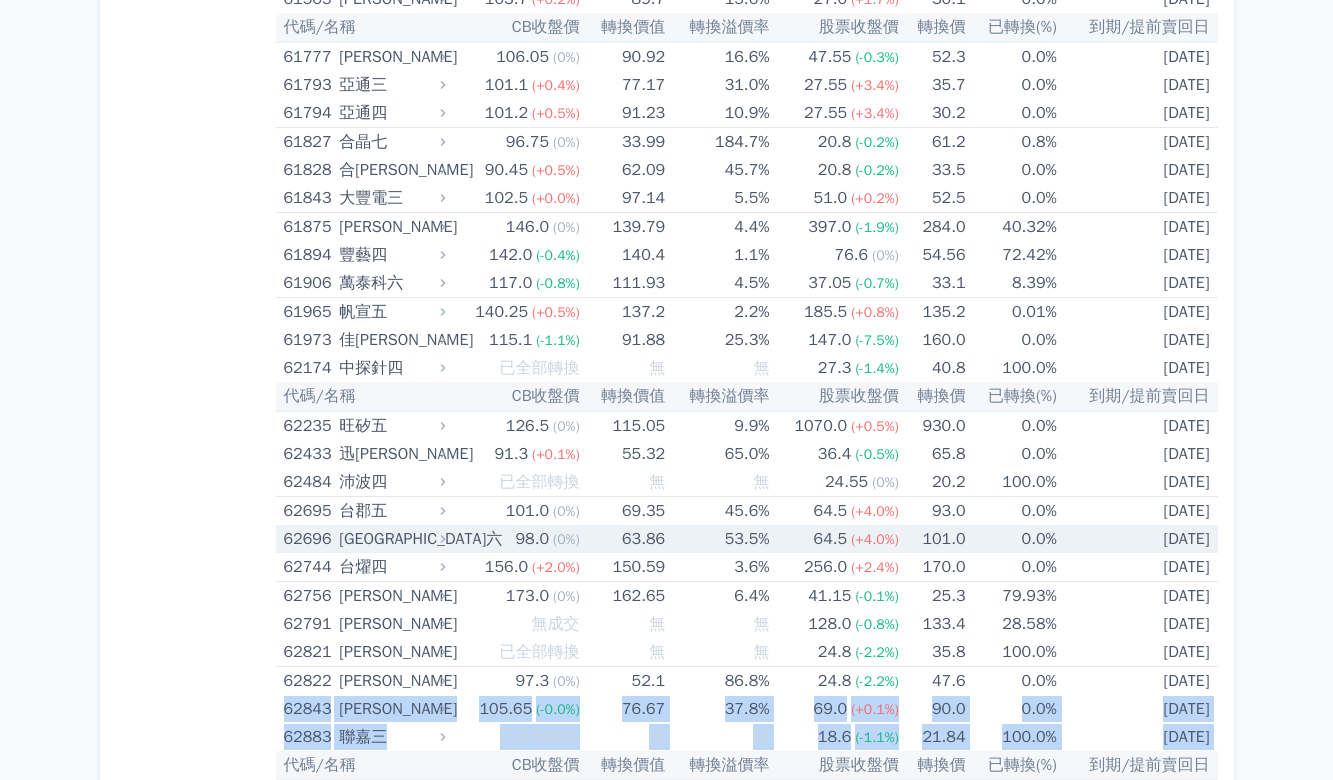 scroll, scrollTop: 9247, scrollLeft: 0, axis: vertical 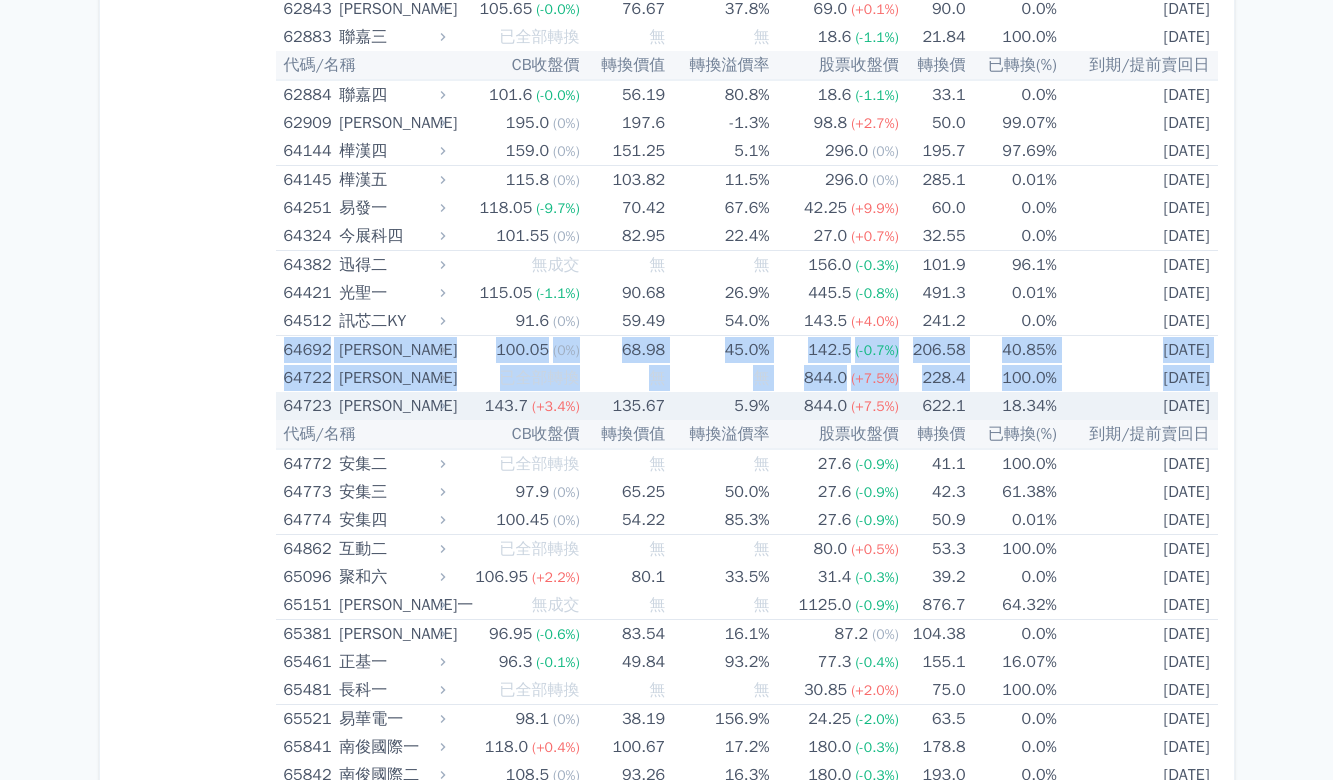 drag, startPoint x: 281, startPoint y: 360, endPoint x: 281, endPoint y: 394, distance: 34 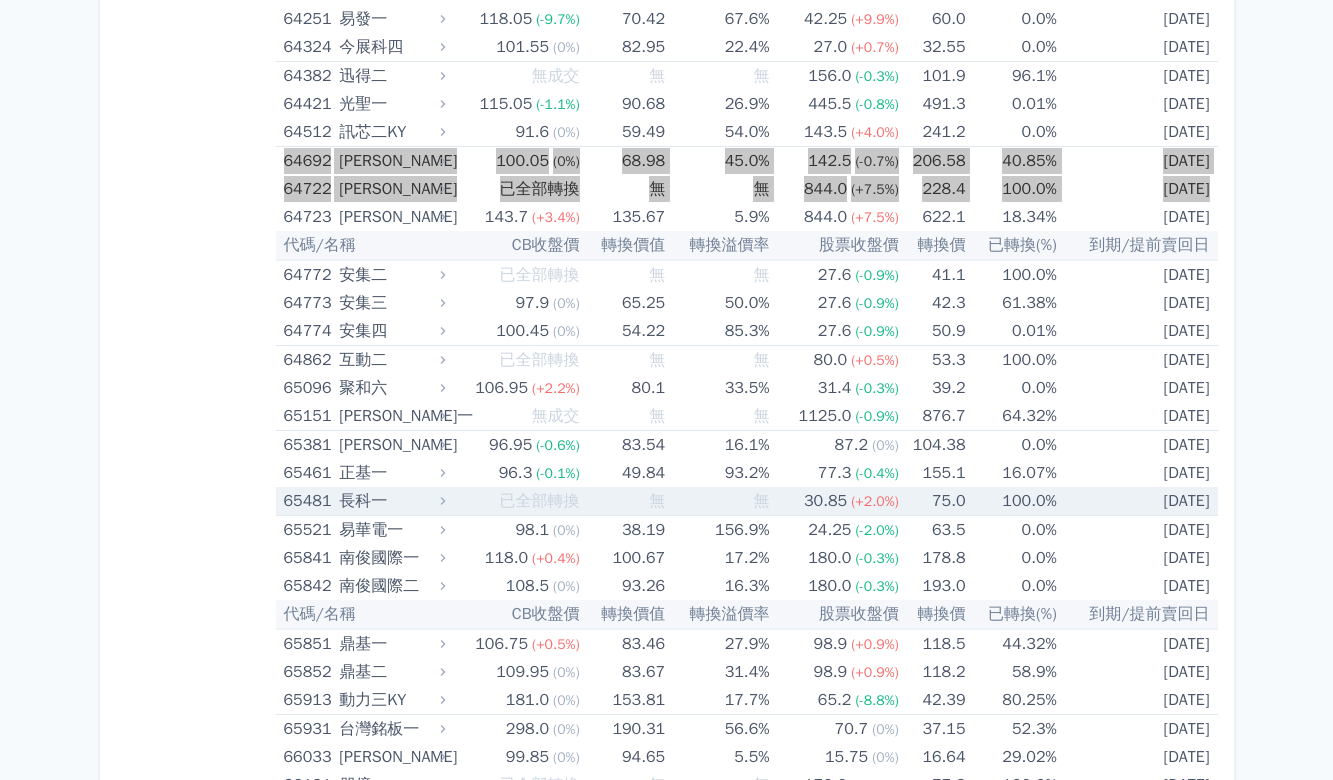 scroll, scrollTop: 9481, scrollLeft: 0, axis: vertical 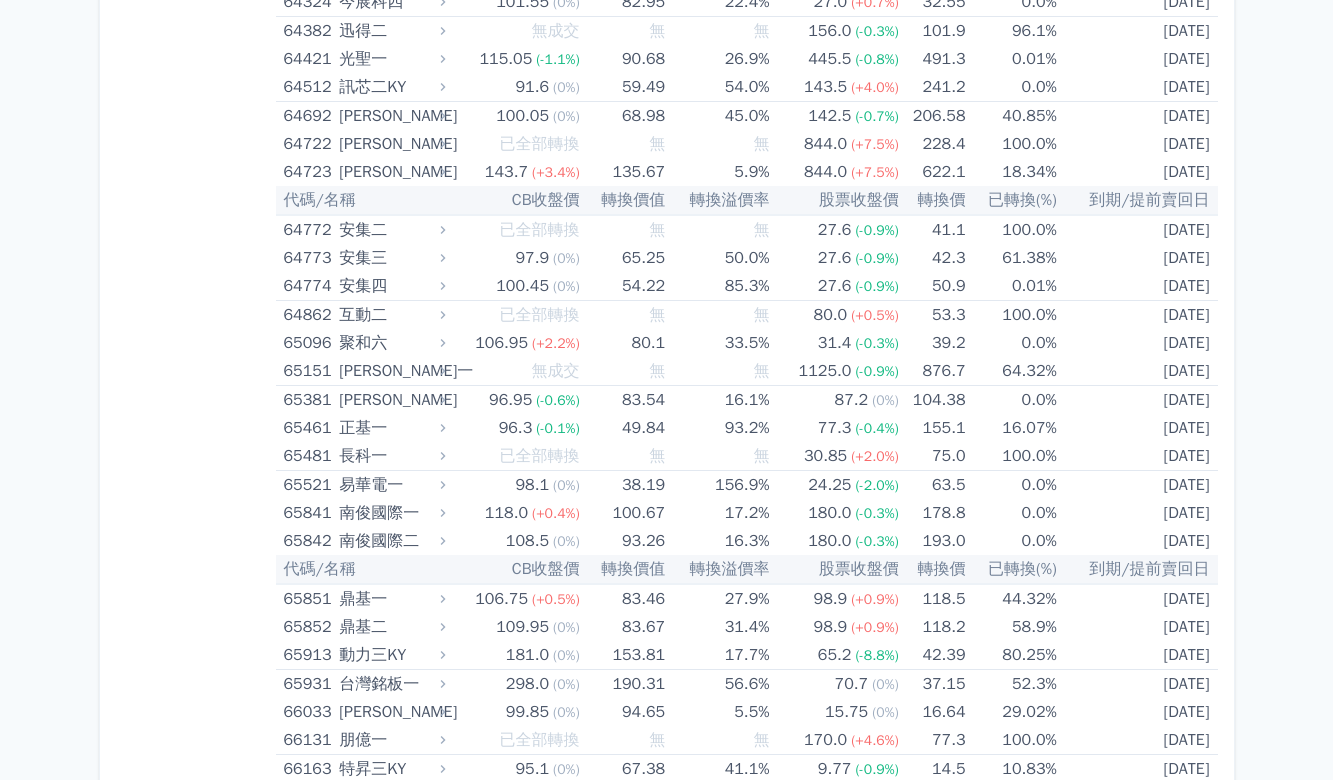 drag, startPoint x: 272, startPoint y: 607, endPoint x: 191, endPoint y: 718, distance: 137.41179 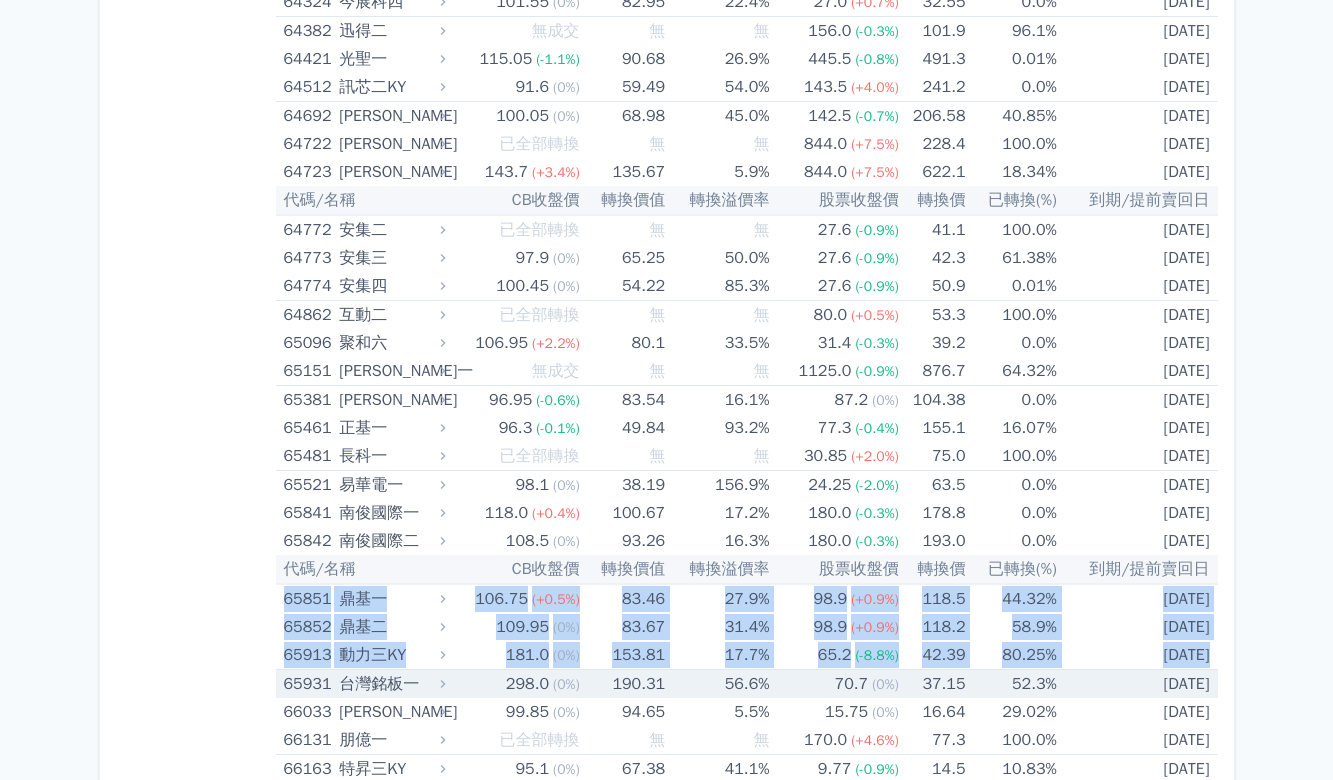 drag, startPoint x: 286, startPoint y: 602, endPoint x: 288, endPoint y: 686, distance: 84.0238 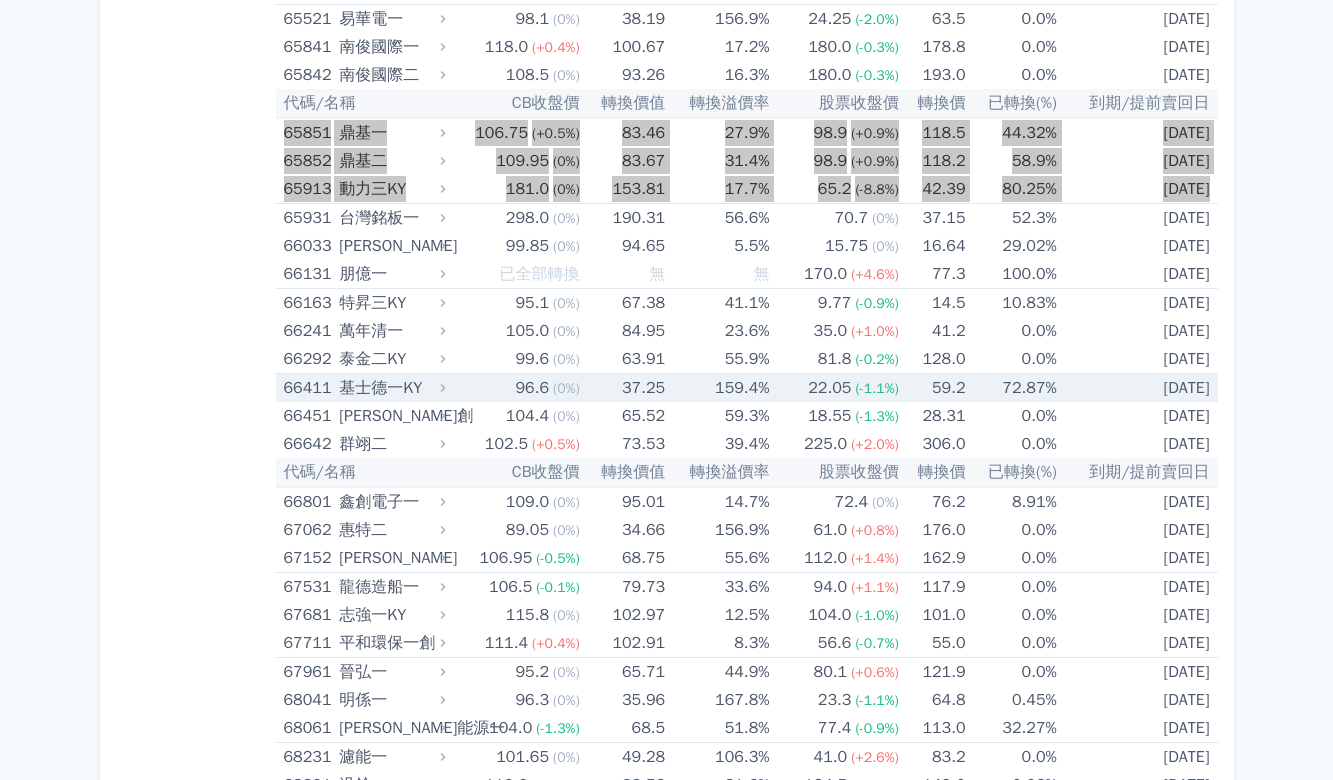 scroll, scrollTop: 10181, scrollLeft: 0, axis: vertical 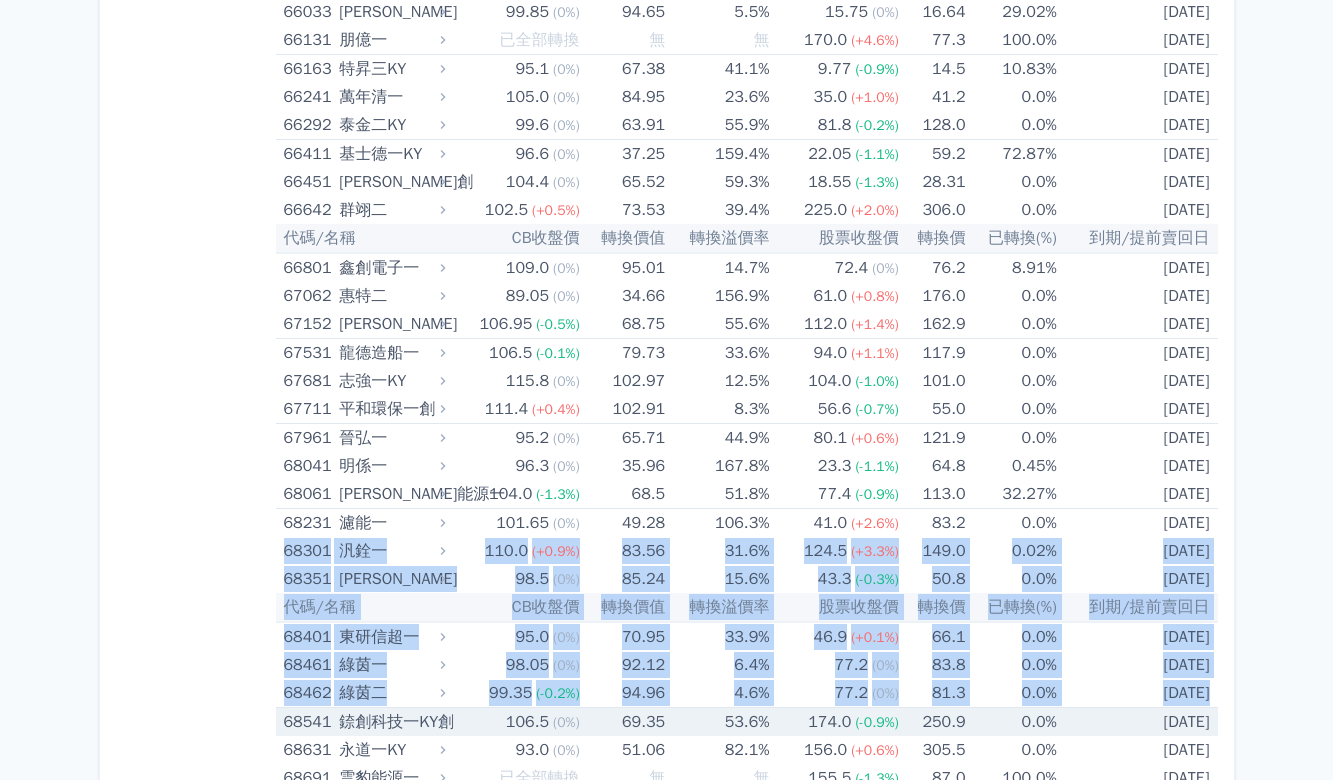 drag, startPoint x: 288, startPoint y: 553, endPoint x: 285, endPoint y: 710, distance: 157.02866 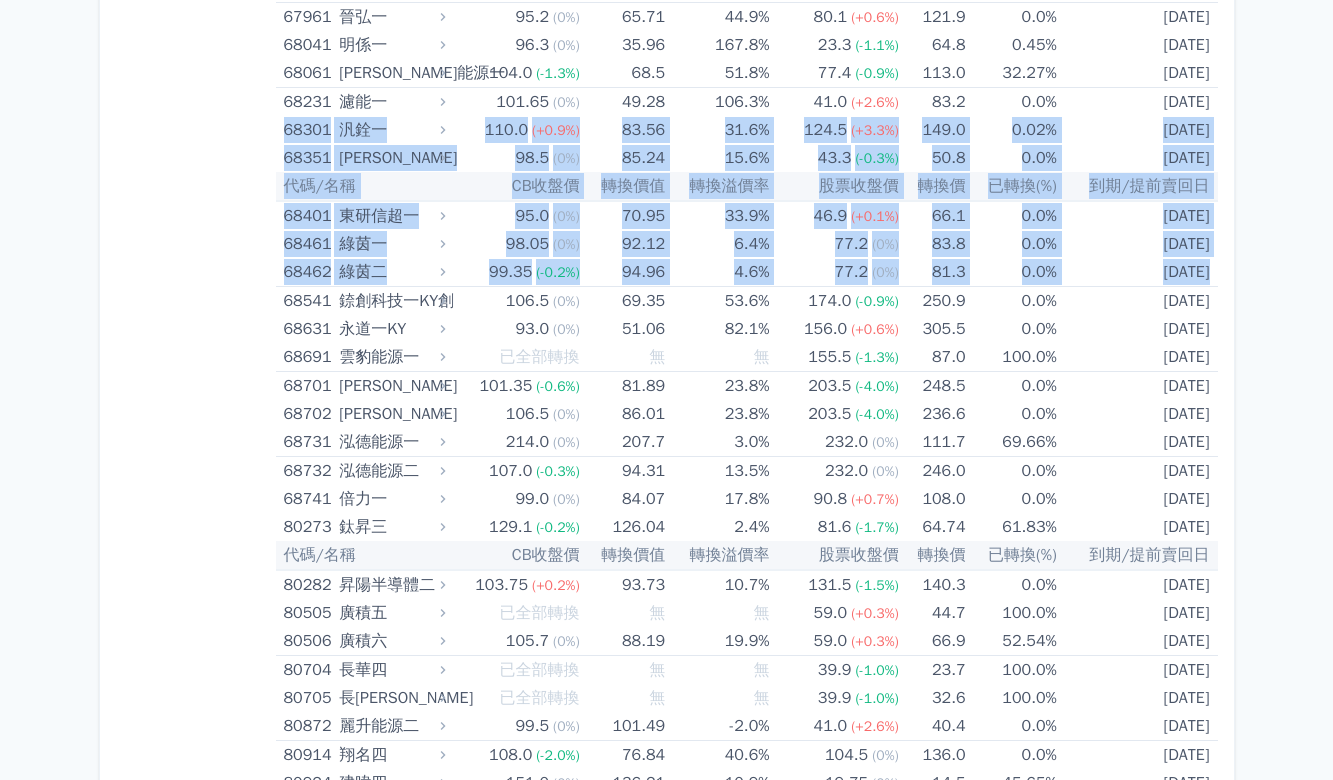 scroll, scrollTop: 10647, scrollLeft: 0, axis: vertical 